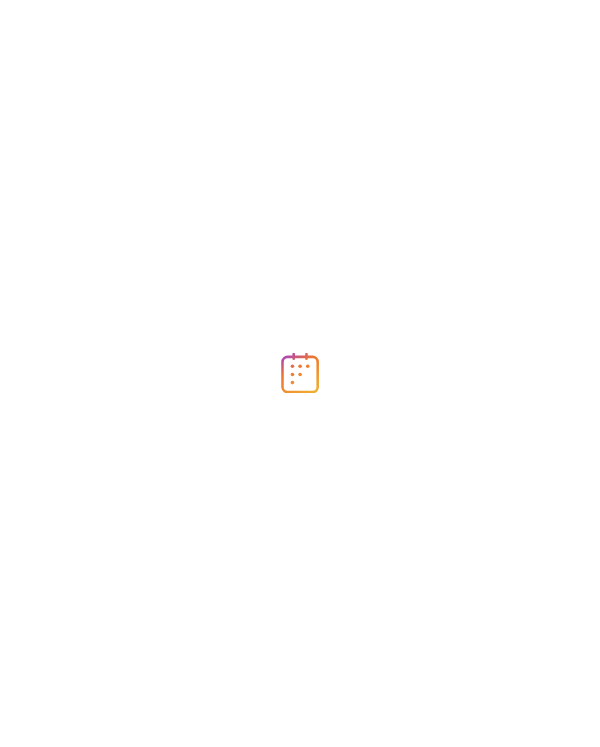 scroll, scrollTop: 0, scrollLeft: 0, axis: both 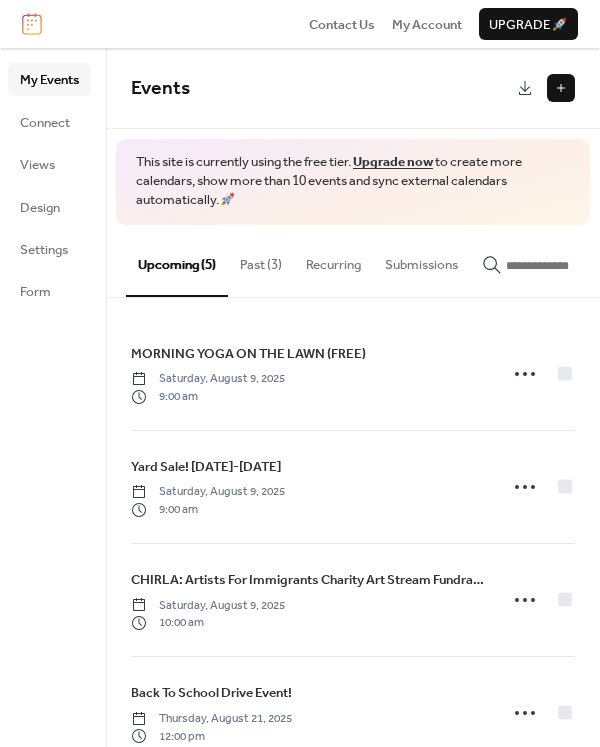 click at bounding box center [561, 88] 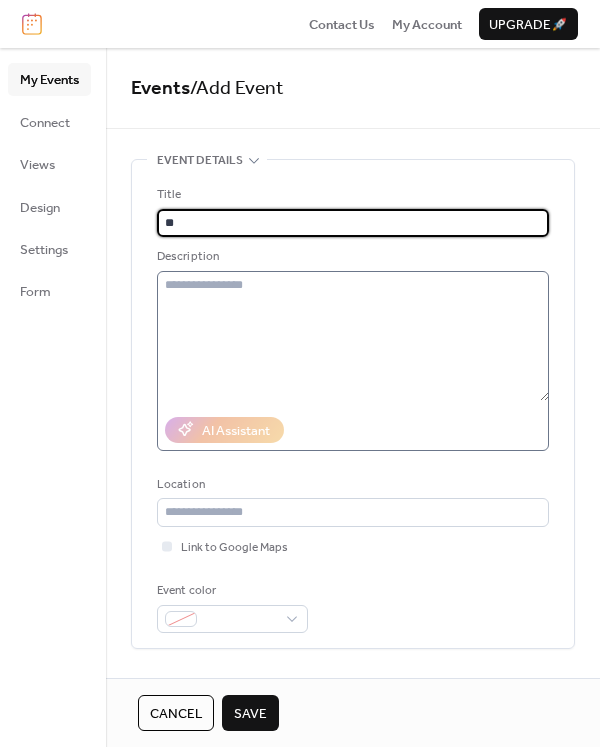 type on "*" 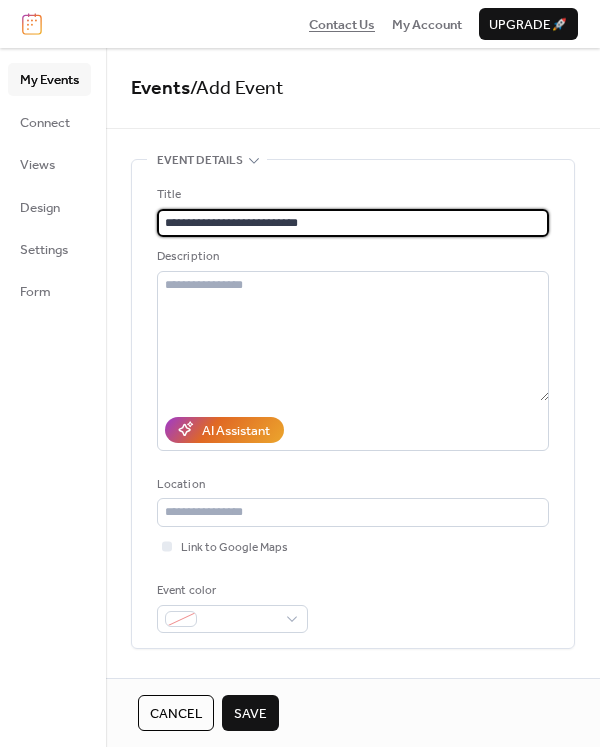 type on "**********" 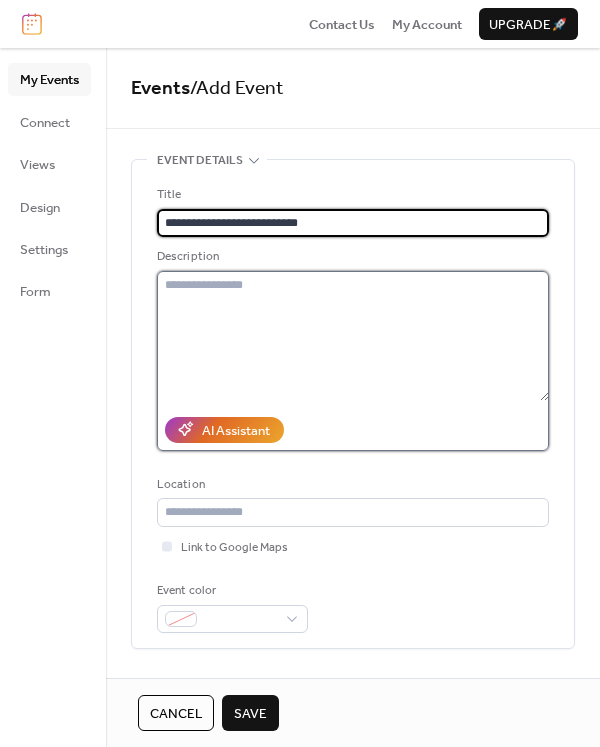 click at bounding box center (353, 336) 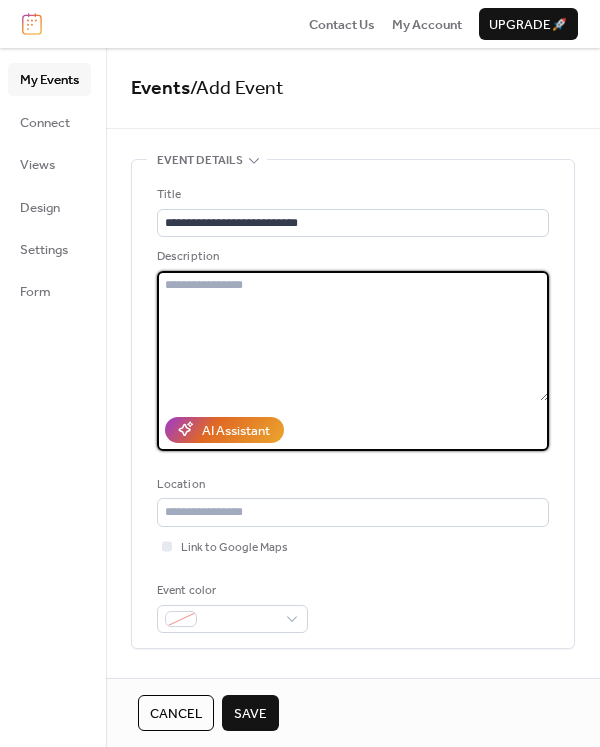 click at bounding box center (353, 336) 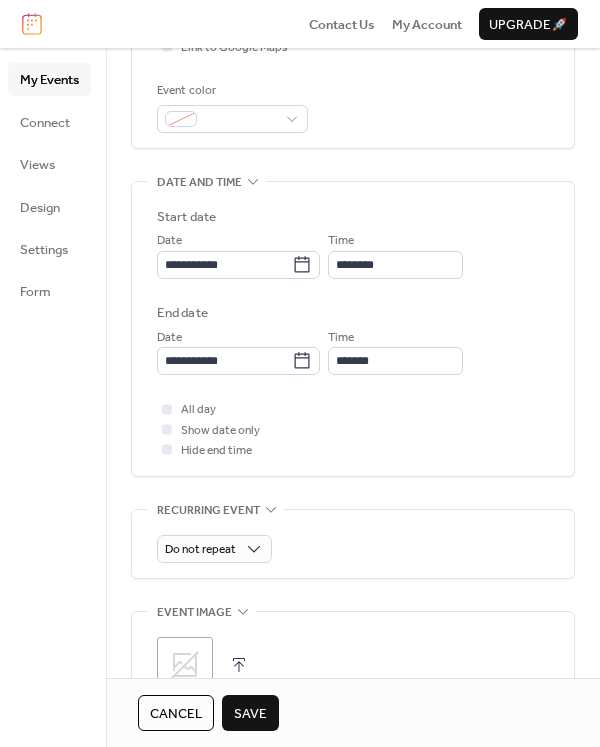 scroll, scrollTop: 700, scrollLeft: 0, axis: vertical 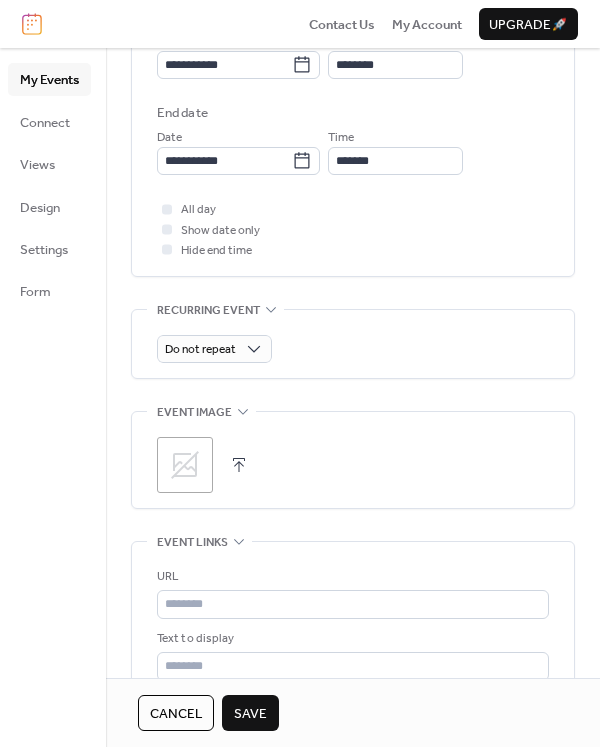 type on "**********" 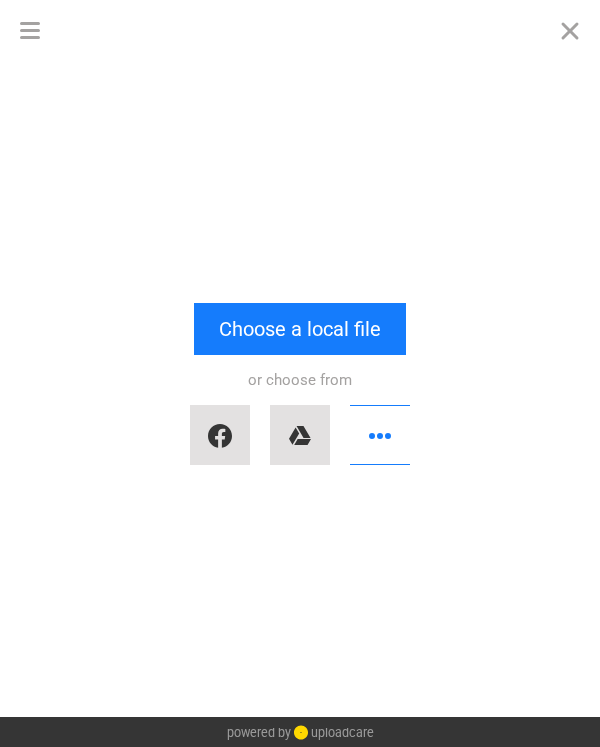 click on "or choose from" at bounding box center [300, 415] 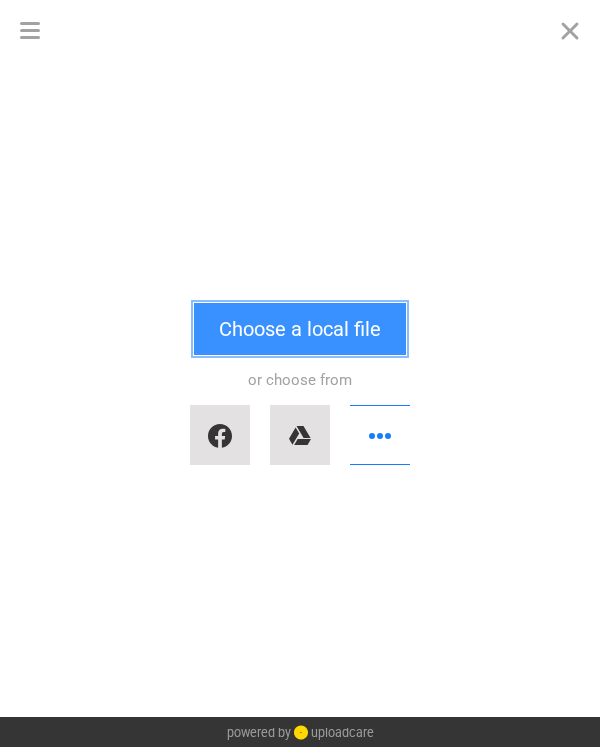click on "Choose a local file" at bounding box center (300, 329) 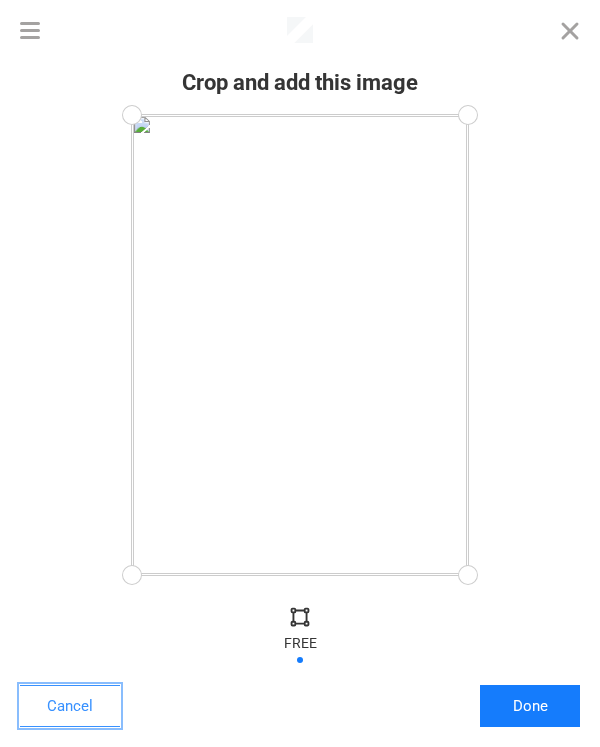 click on "Cancel" at bounding box center [70, 706] 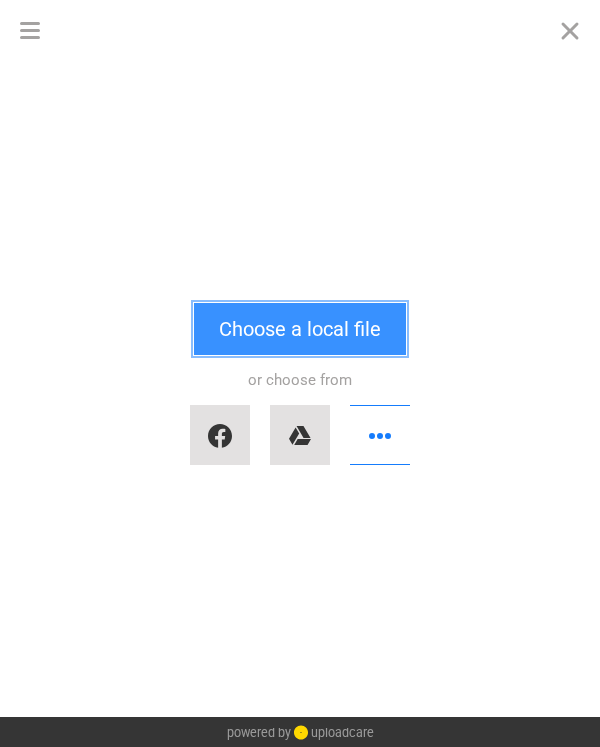 click on "Choose a local file" at bounding box center (300, 329) 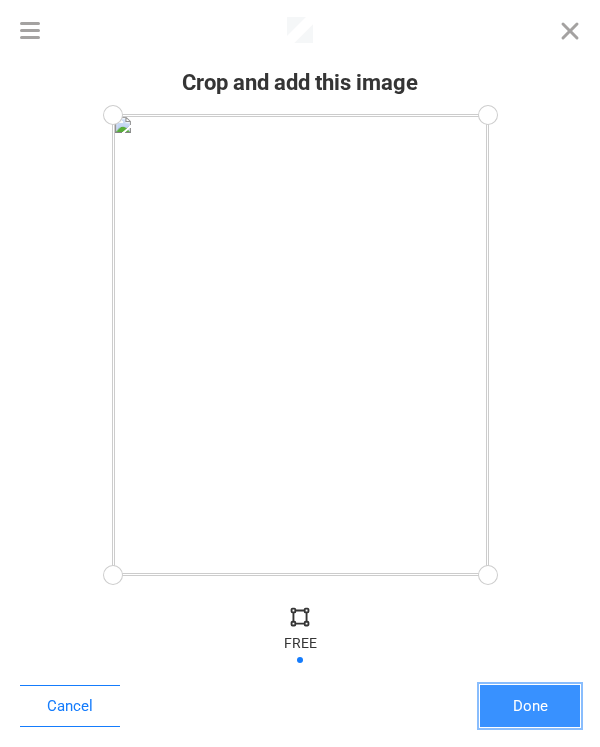 click on "Done" at bounding box center [530, 706] 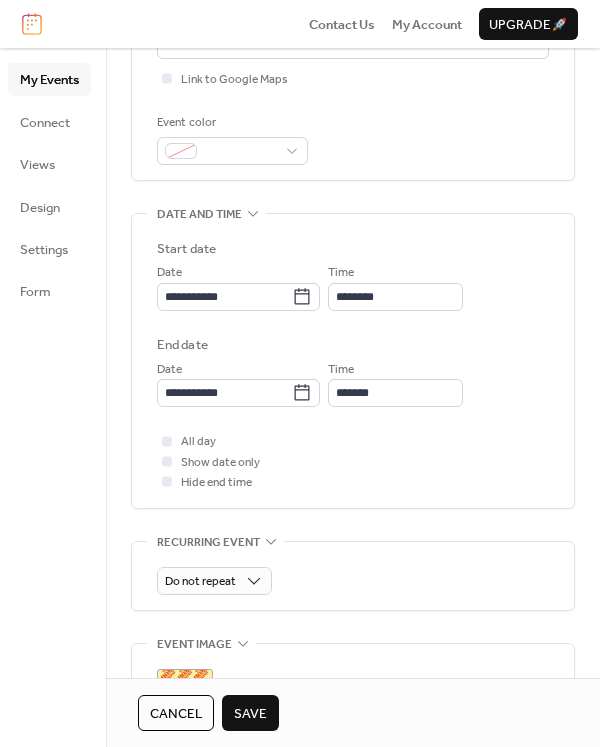scroll, scrollTop: 465, scrollLeft: 0, axis: vertical 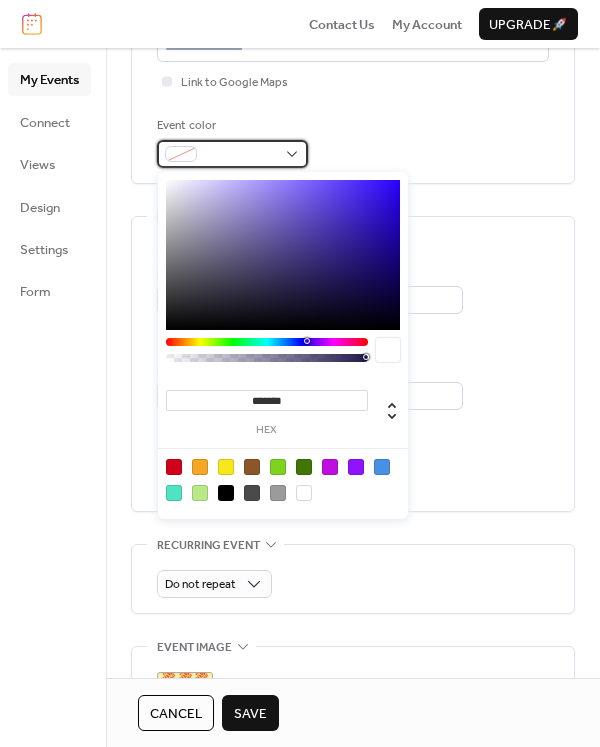 click at bounding box center (240, 155) 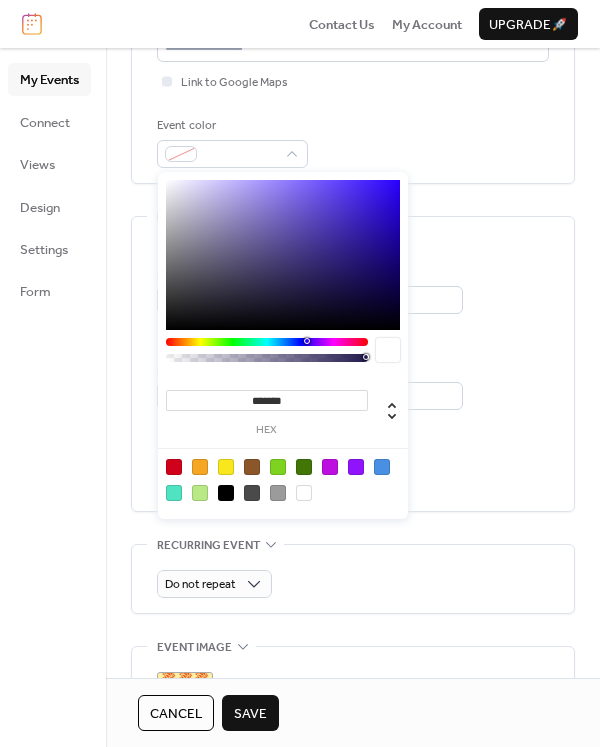 click at bounding box center (226, 493) 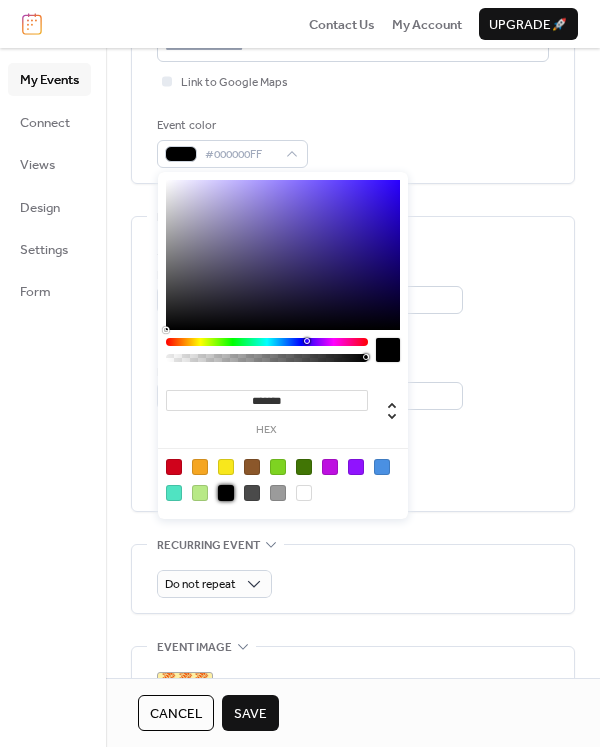 click at bounding box center [252, 493] 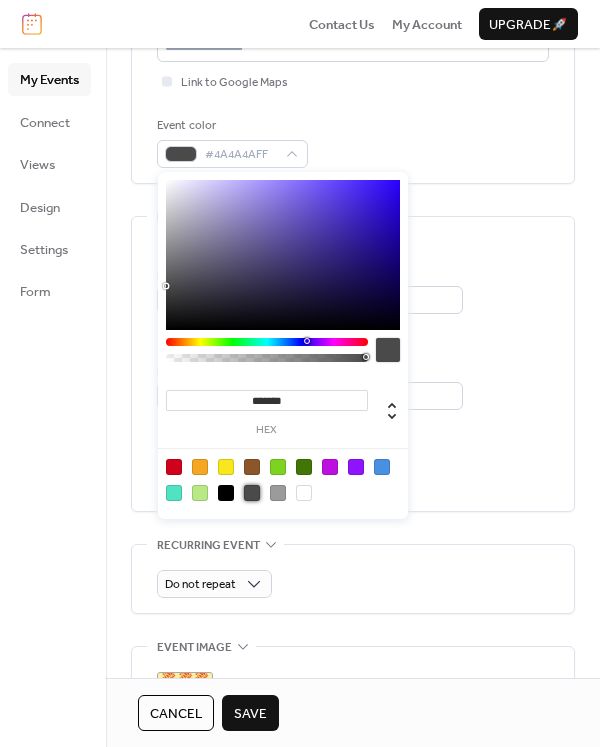 click at bounding box center [278, 493] 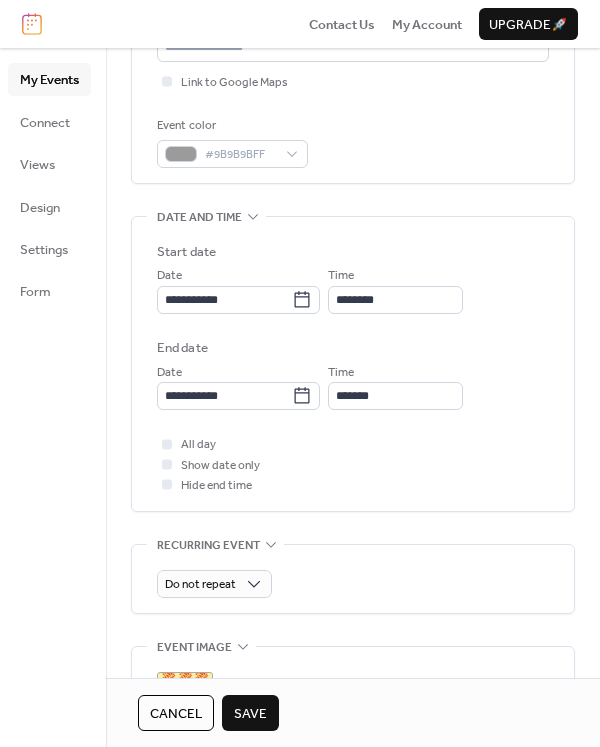 click on "My Events Connect Views Design Settings Form" at bounding box center [53, 397] 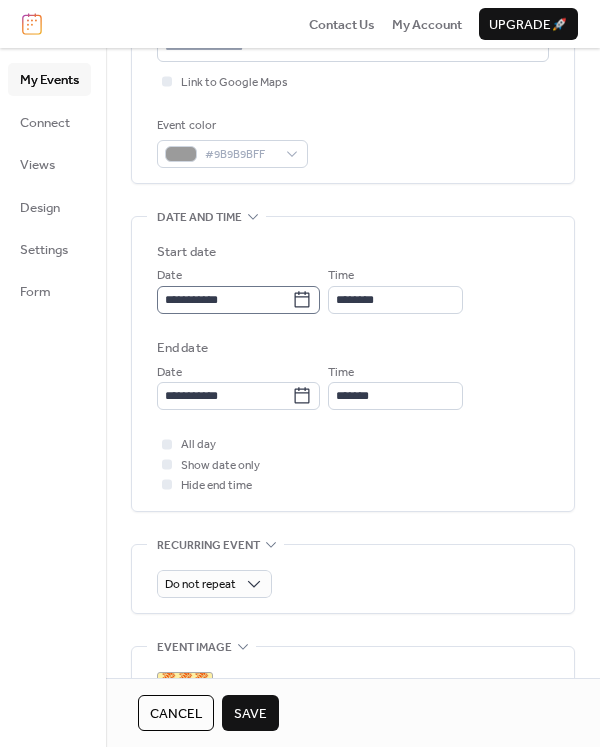 scroll, scrollTop: 365, scrollLeft: 0, axis: vertical 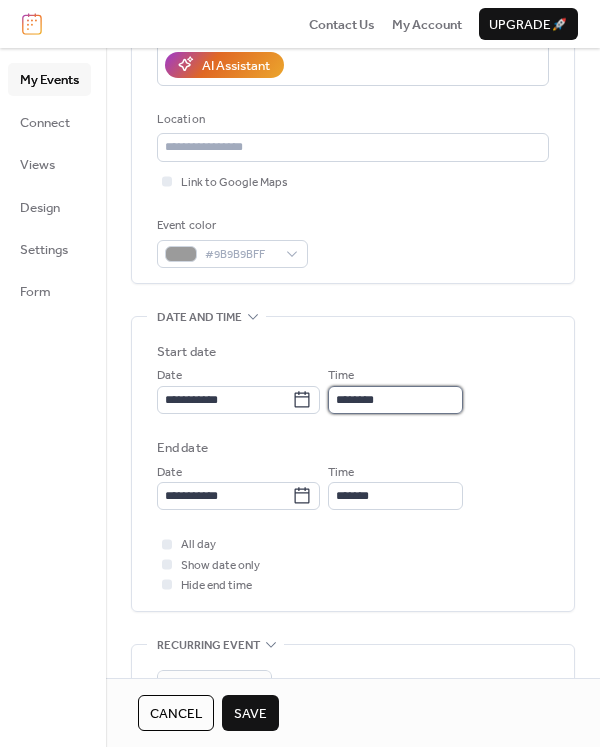 click on "********" at bounding box center [395, 400] 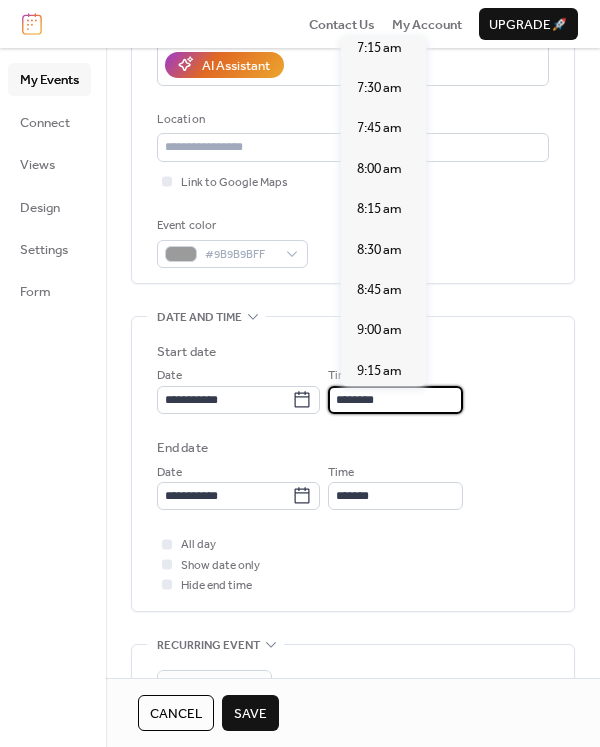 scroll, scrollTop: 1140, scrollLeft: 0, axis: vertical 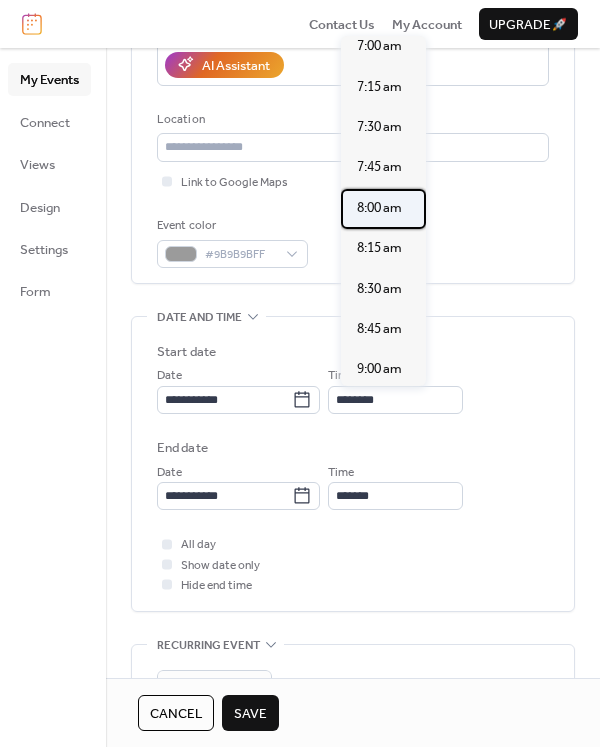 click on "8:00 am" at bounding box center (379, 208) 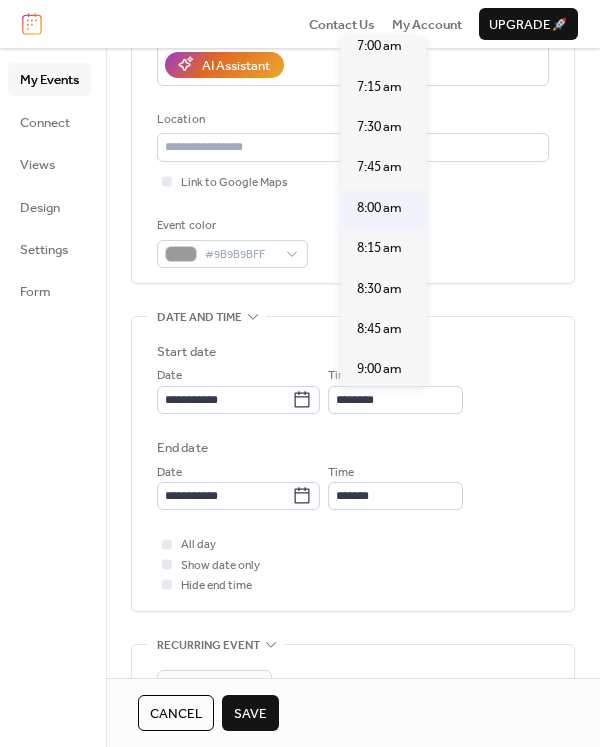 type on "*******" 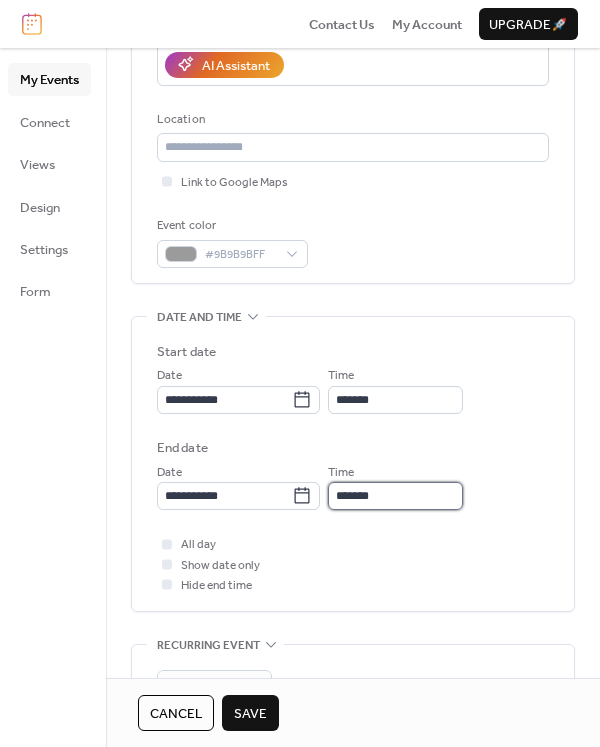 click on "*******" at bounding box center (395, 496) 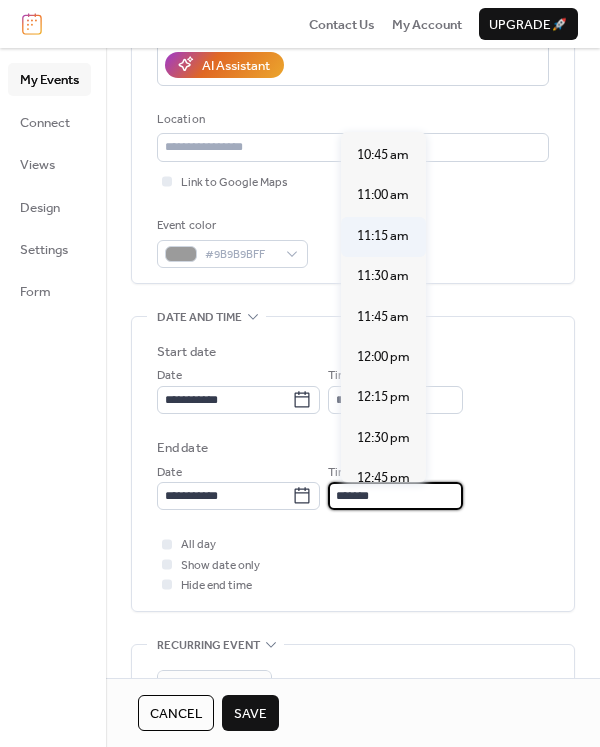 scroll, scrollTop: 300, scrollLeft: 0, axis: vertical 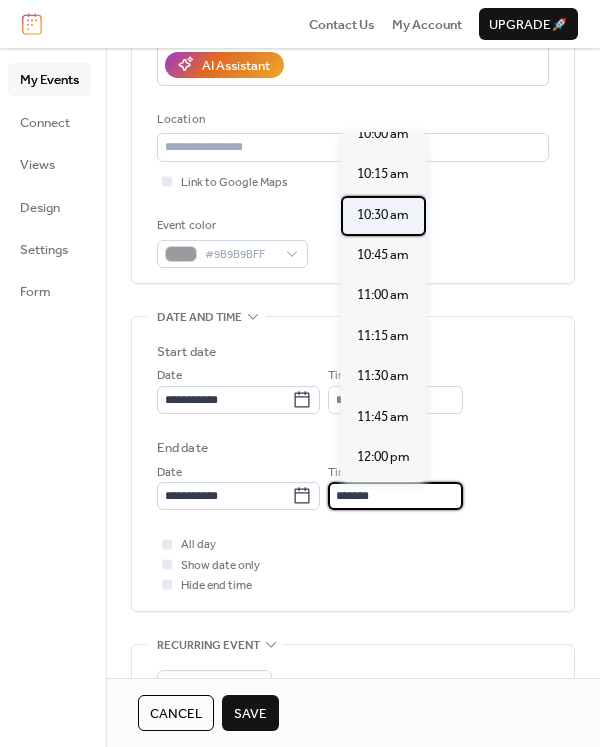 click on "10:30 am" at bounding box center (383, 215) 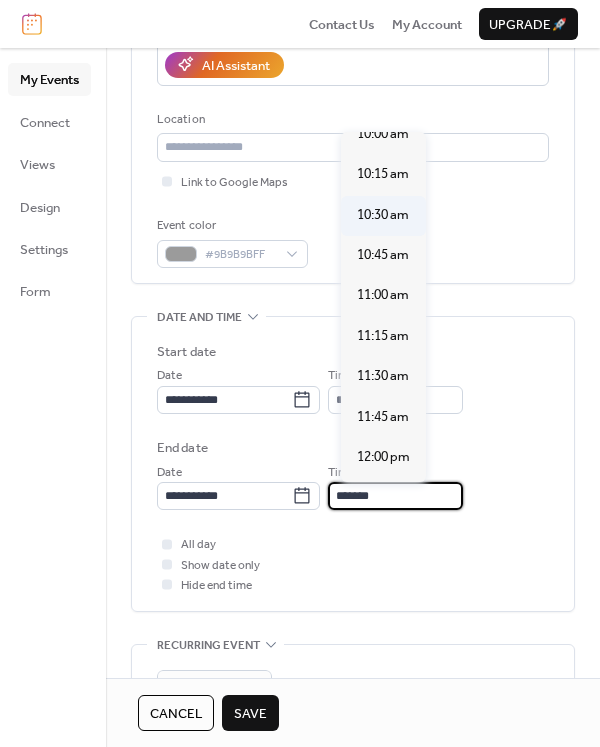 type on "********" 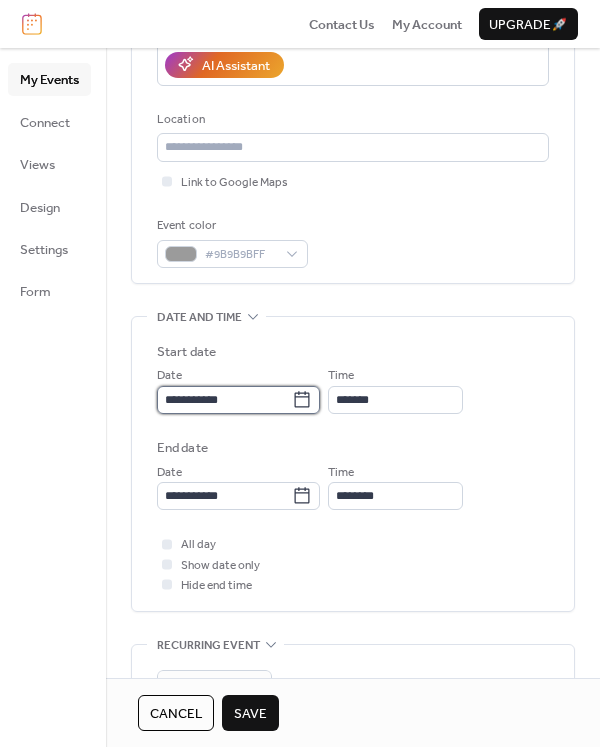 click on "**********" at bounding box center (224, 400) 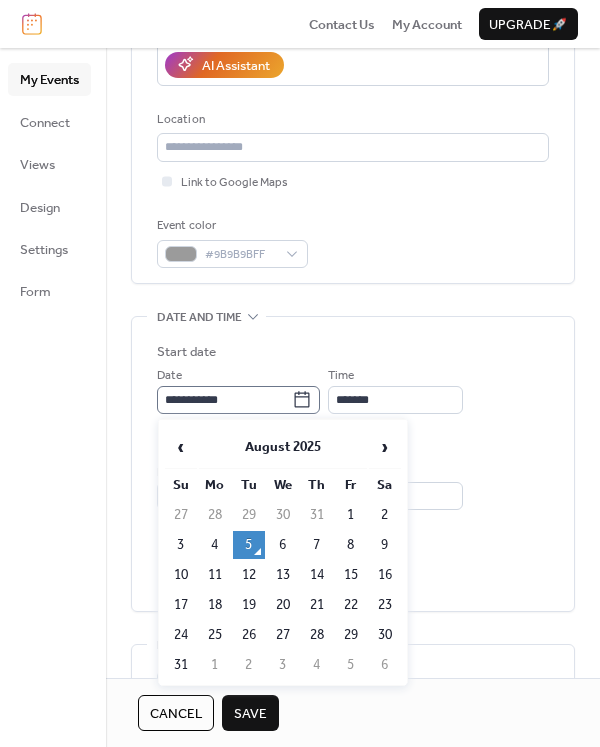 click 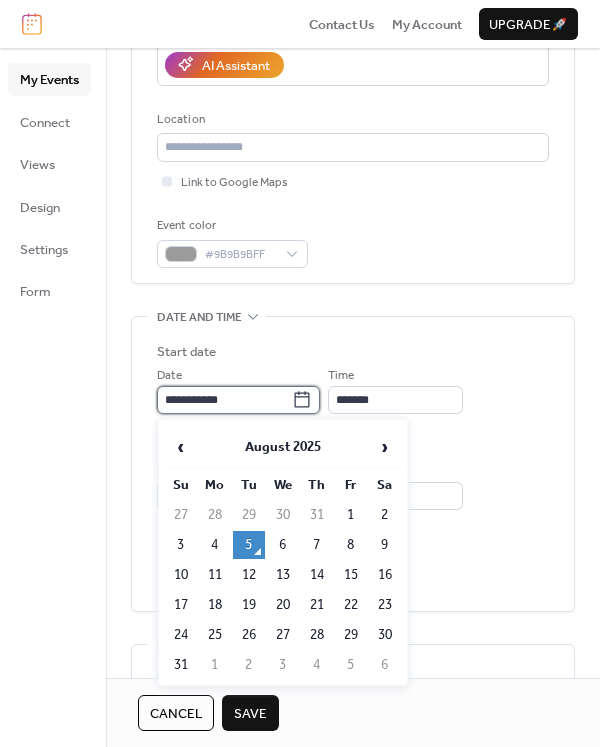click on "**********" at bounding box center [224, 400] 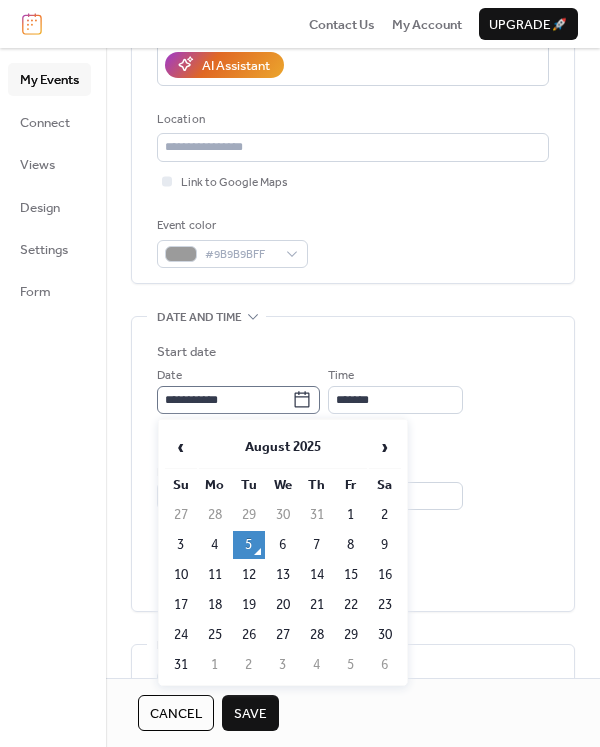 click 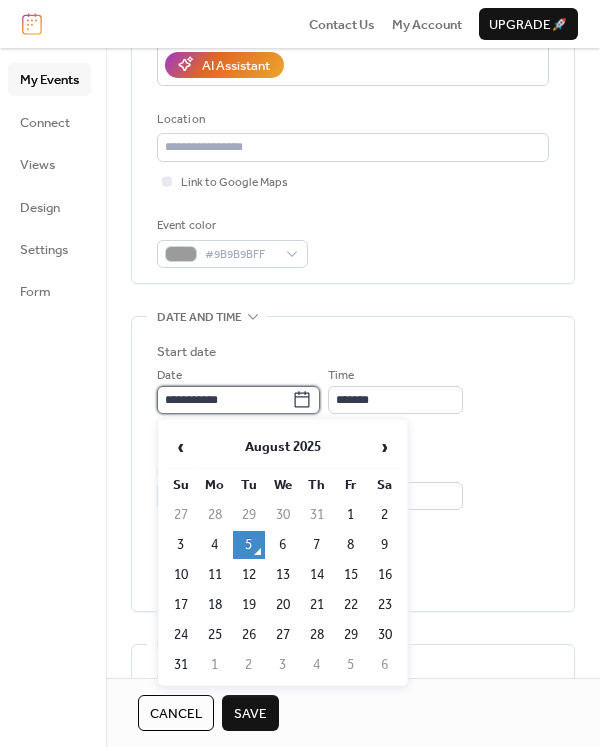 click on "**********" at bounding box center [224, 400] 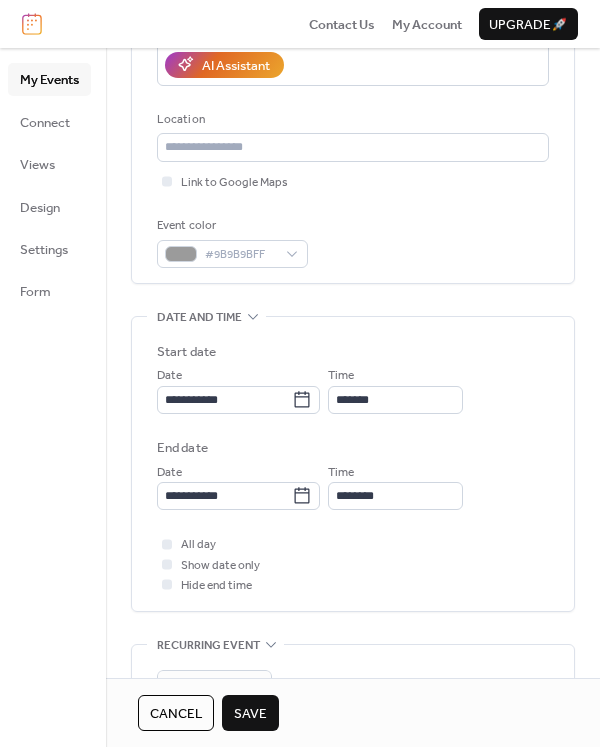 click 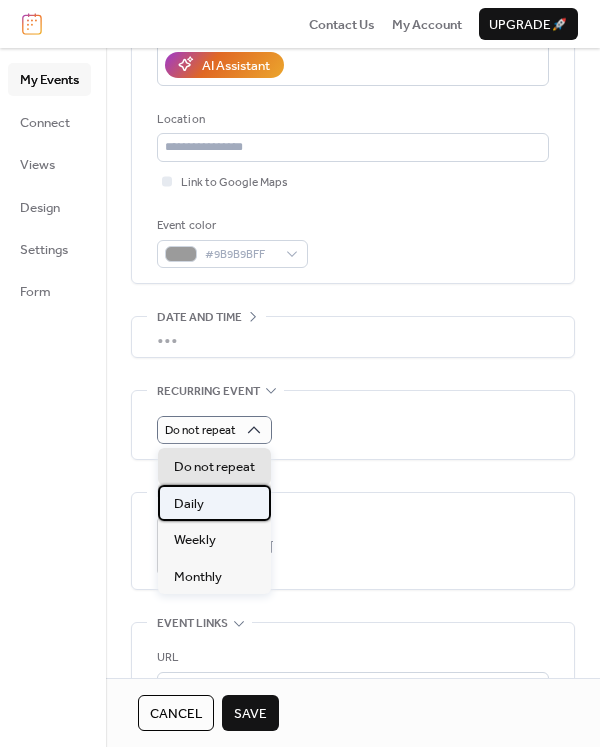 click on "Daily" at bounding box center (214, 503) 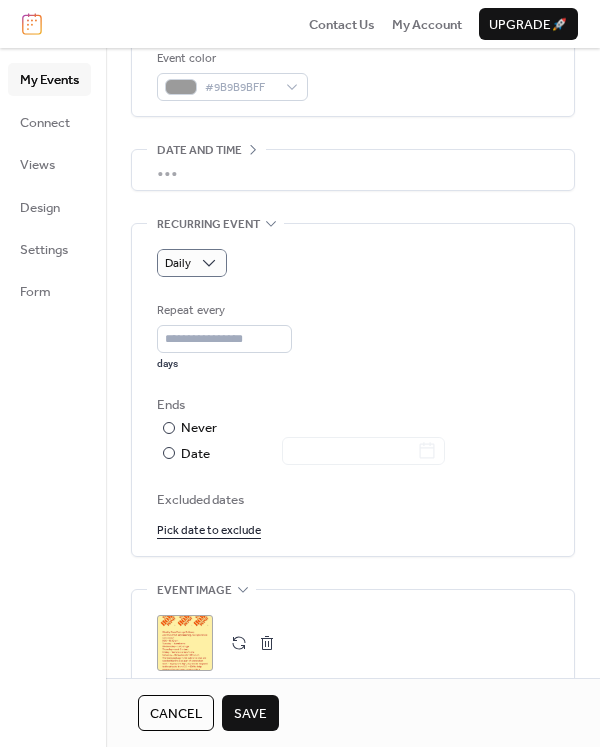 scroll, scrollTop: 565, scrollLeft: 0, axis: vertical 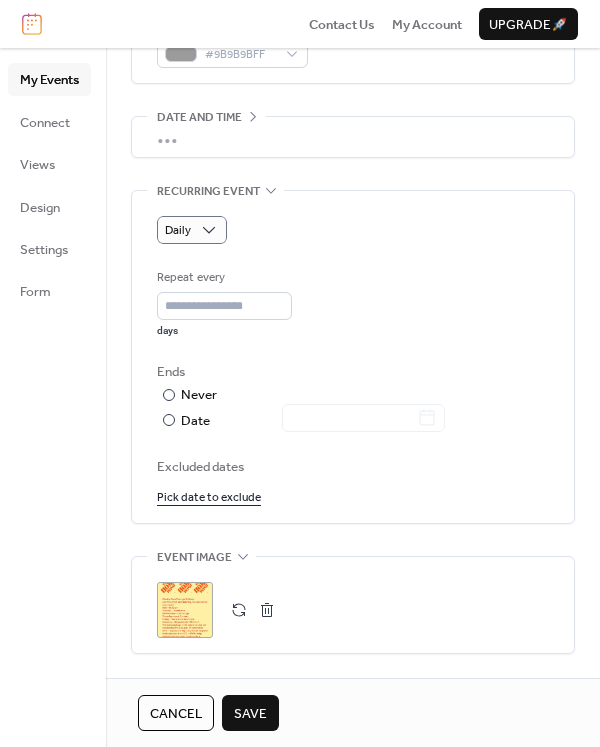 click on "Pick date to exclude" at bounding box center (209, 496) 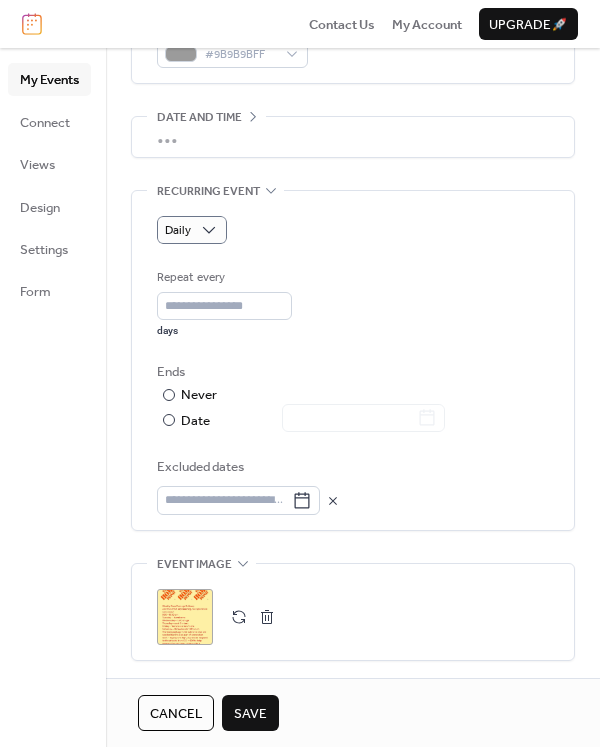 click on "Excluded dates" at bounding box center [353, 485] 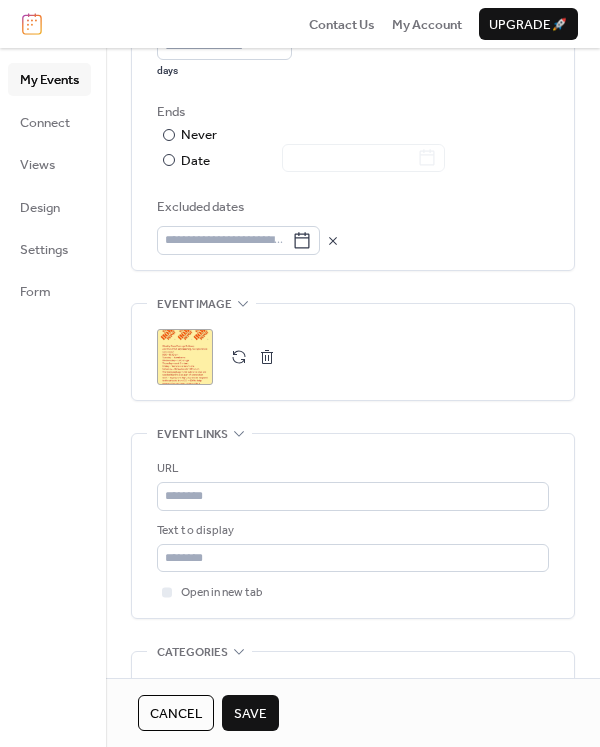 scroll, scrollTop: 865, scrollLeft: 0, axis: vertical 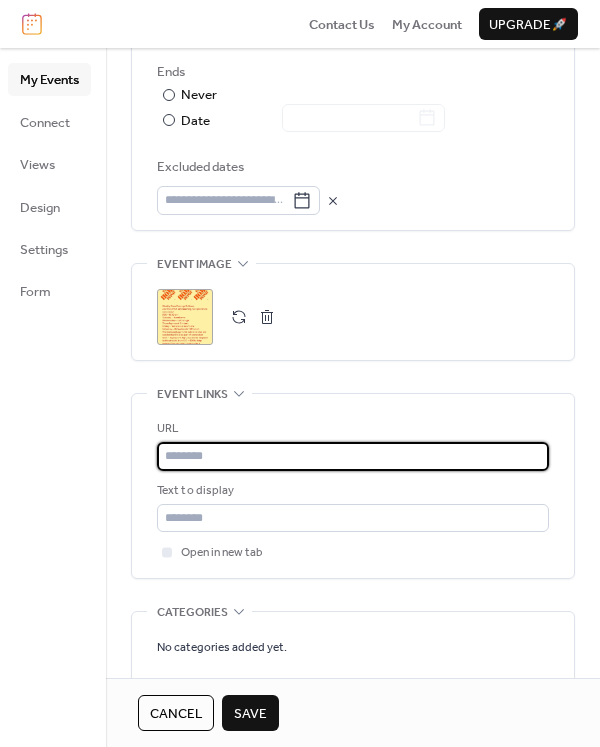 drag, startPoint x: 201, startPoint y: 455, endPoint x: 212, endPoint y: 454, distance: 11.045361 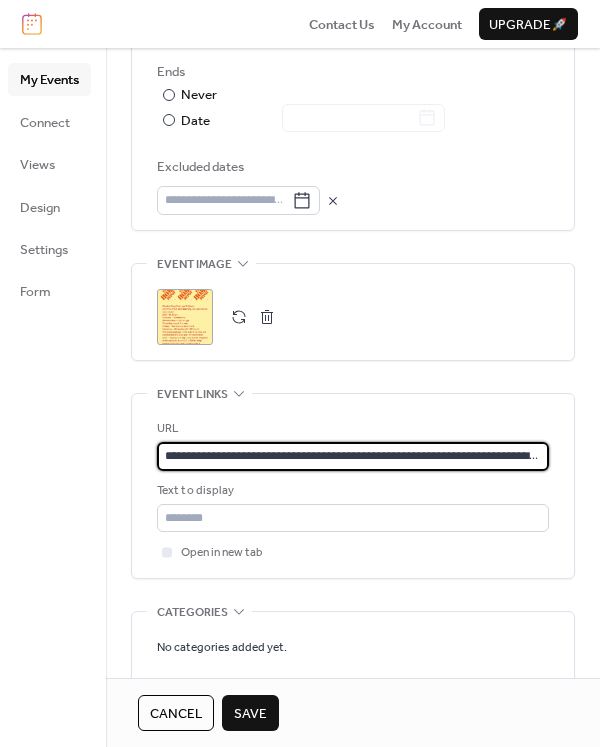 scroll, scrollTop: 0, scrollLeft: 208, axis: horizontal 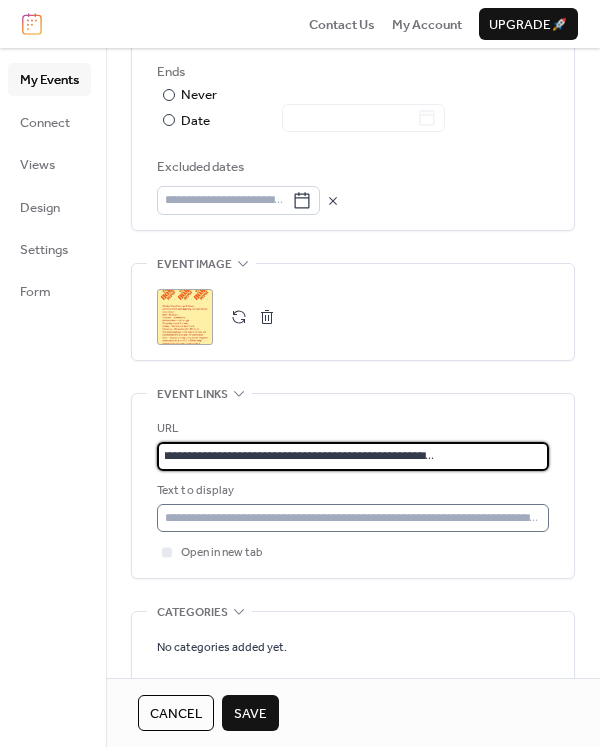 type on "**********" 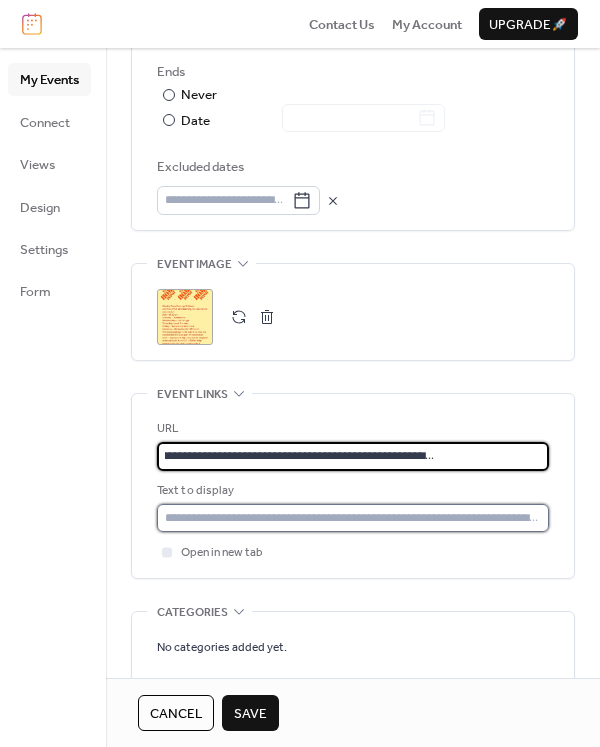 scroll, scrollTop: 0, scrollLeft: 0, axis: both 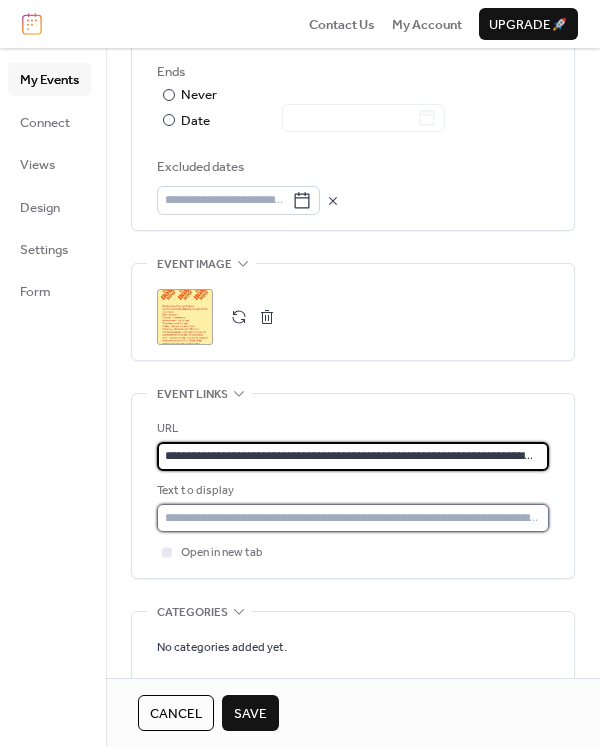 click at bounding box center (353, 518) 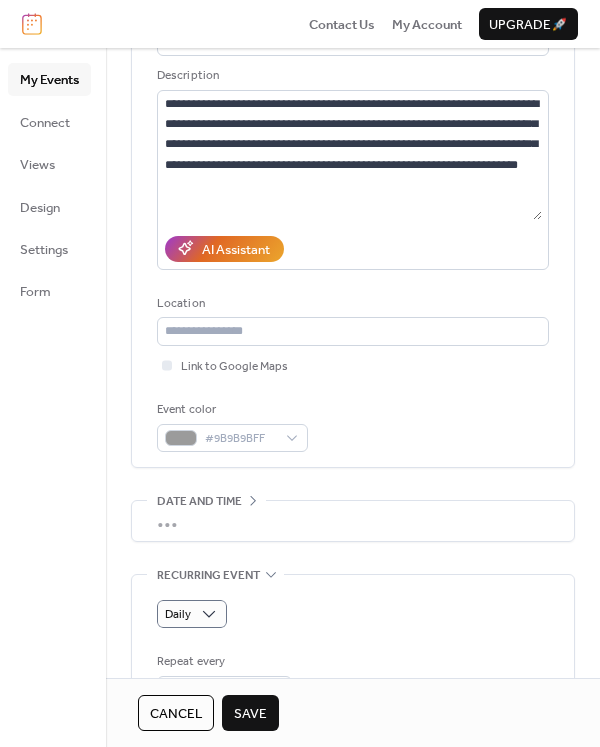 scroll, scrollTop: 81, scrollLeft: 0, axis: vertical 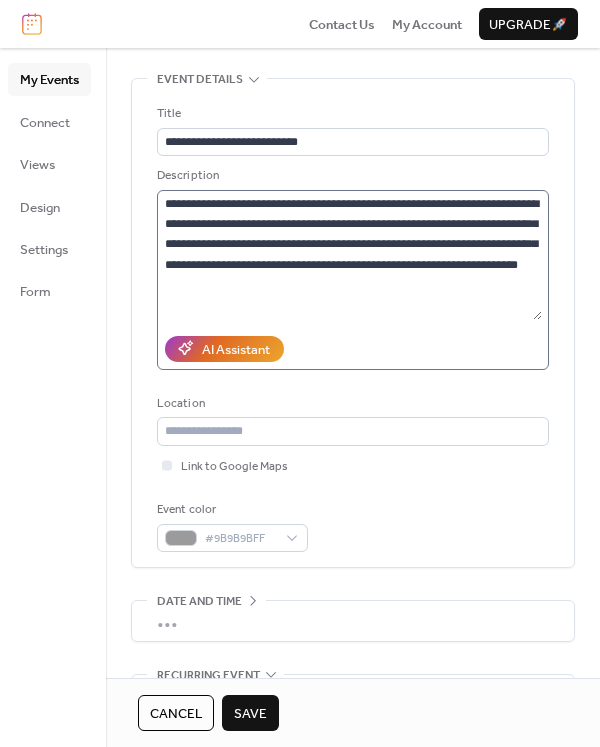 type on "********" 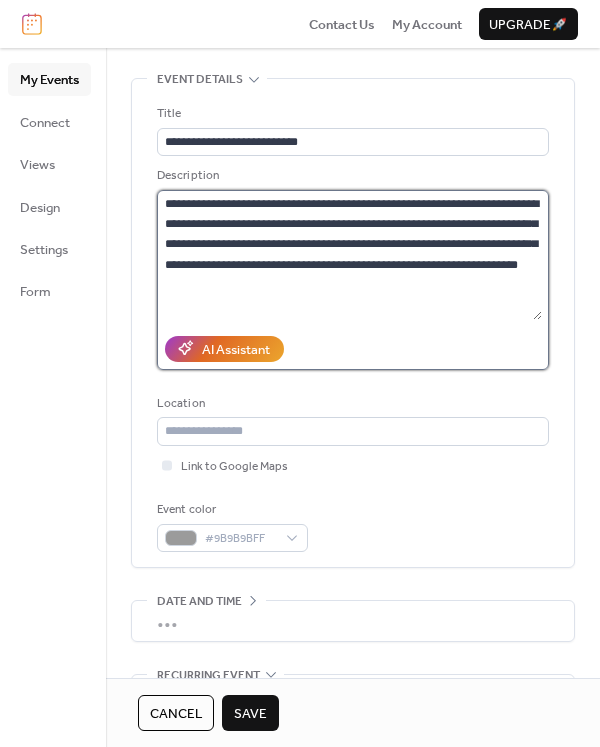 click on "**********" at bounding box center (349, 255) 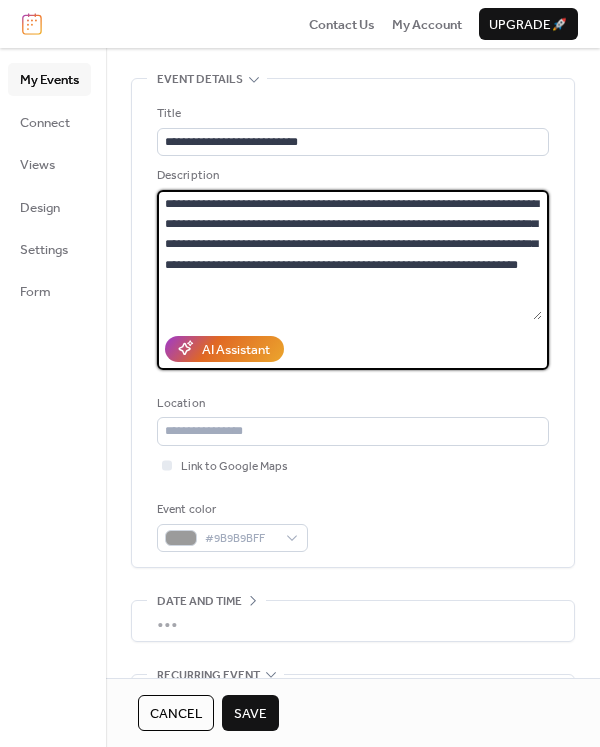 drag, startPoint x: 343, startPoint y: 202, endPoint x: 166, endPoint y: 202, distance: 177 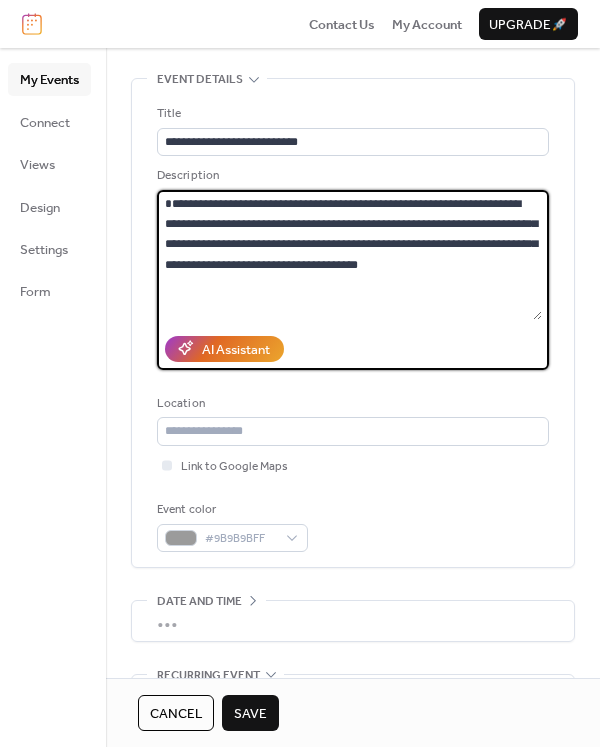 click on "**********" at bounding box center [349, 255] 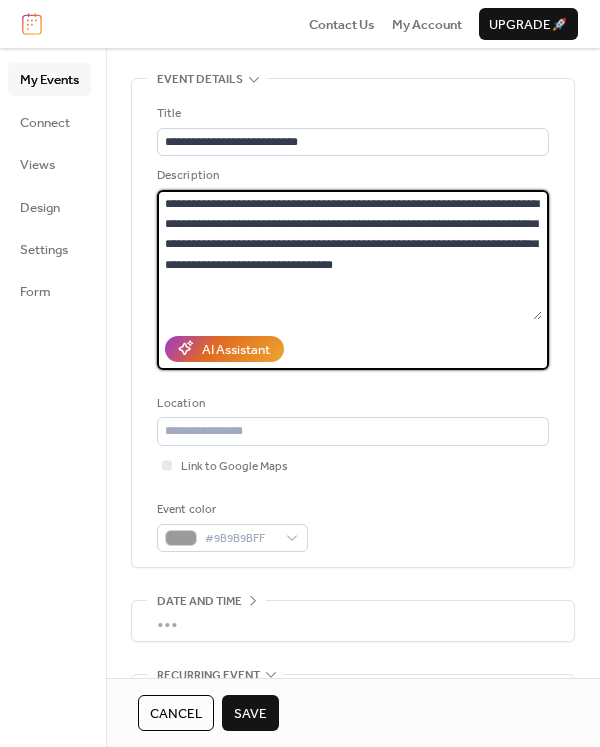 drag, startPoint x: 221, startPoint y: 203, endPoint x: 232, endPoint y: 205, distance: 11.18034 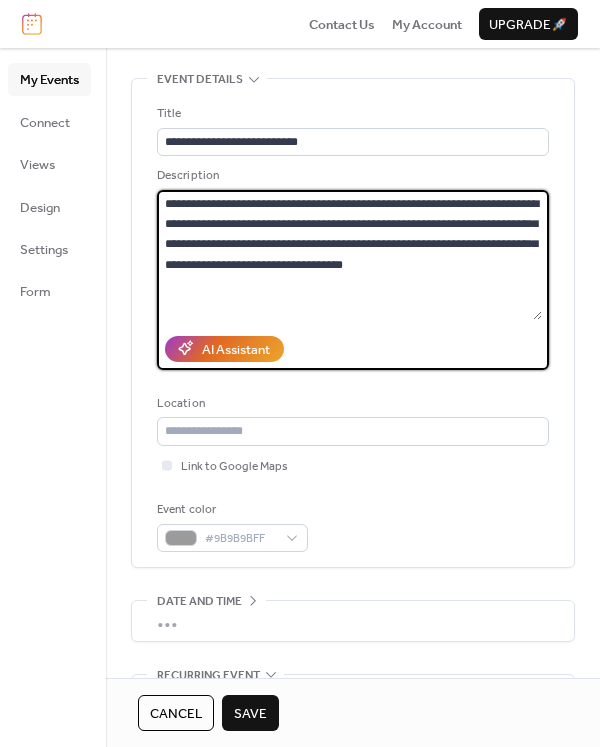 click on "**********" at bounding box center [349, 255] 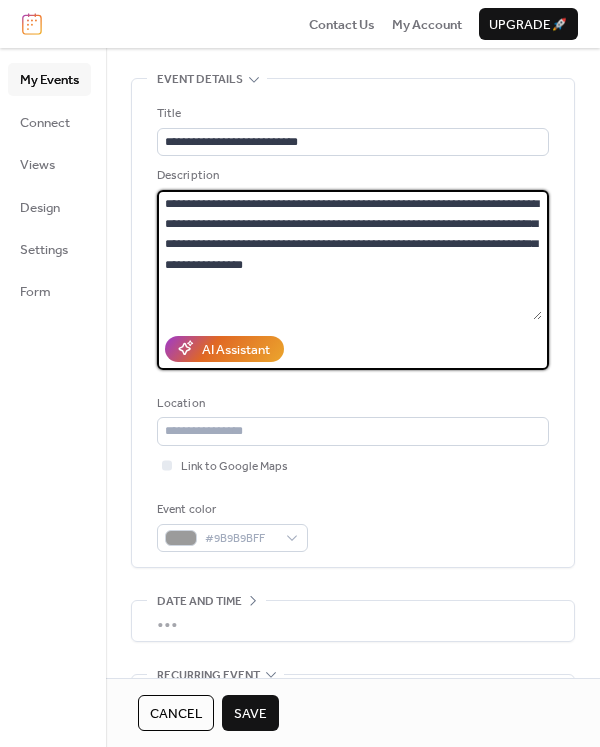 click on "**********" at bounding box center (349, 255) 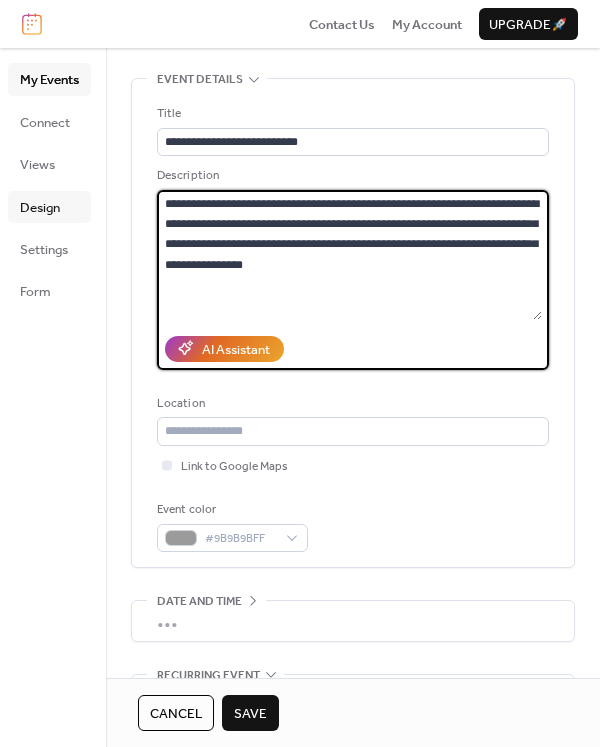 drag, startPoint x: 327, startPoint y: 203, endPoint x: 71, endPoint y: 207, distance: 256.03125 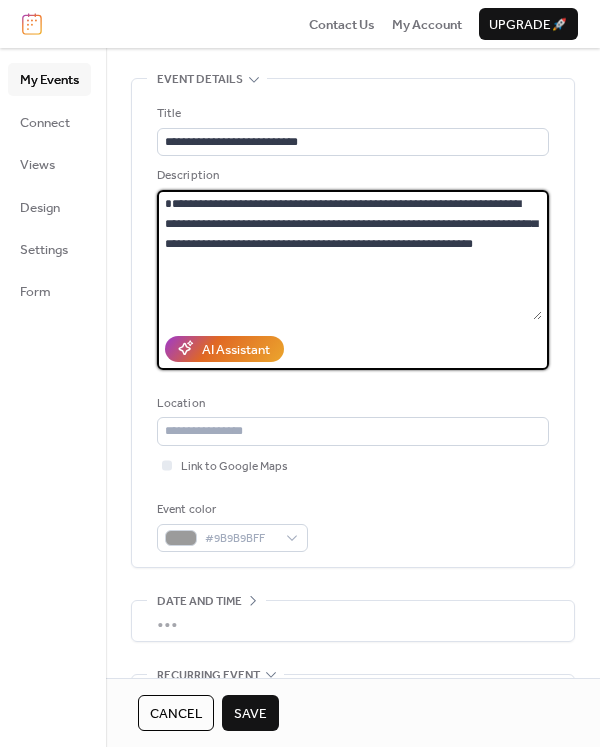 click on "**********" at bounding box center [349, 255] 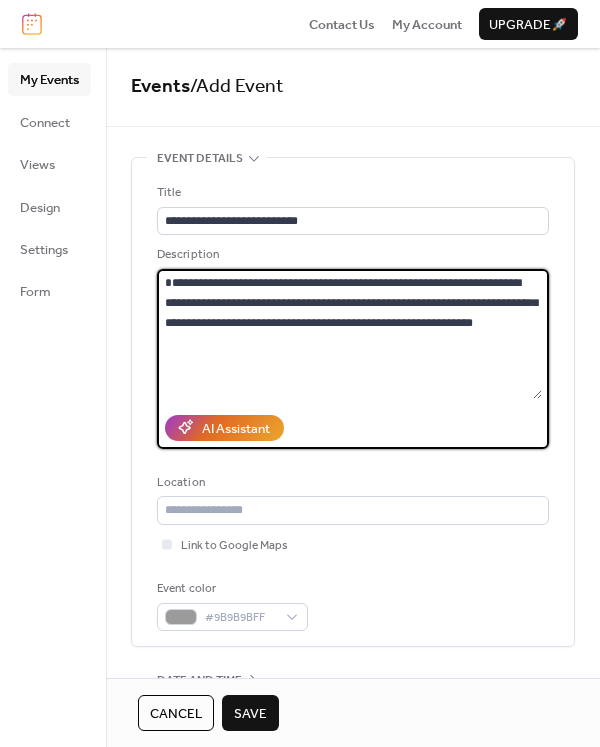 scroll, scrollTop: 0, scrollLeft: 0, axis: both 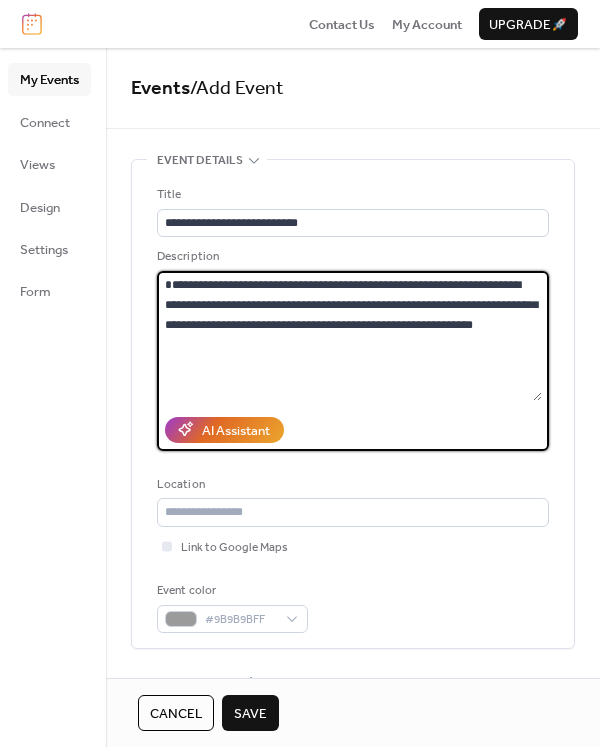 click on "**********" at bounding box center (349, 336) 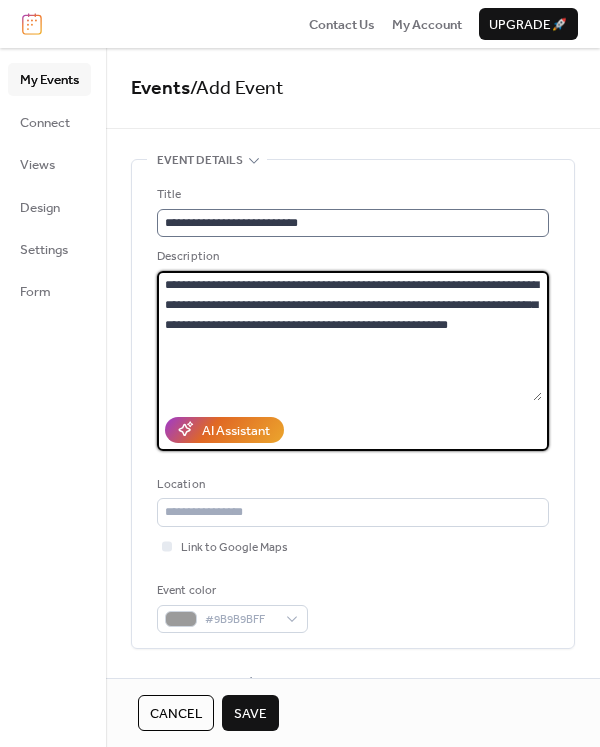 type on "**********" 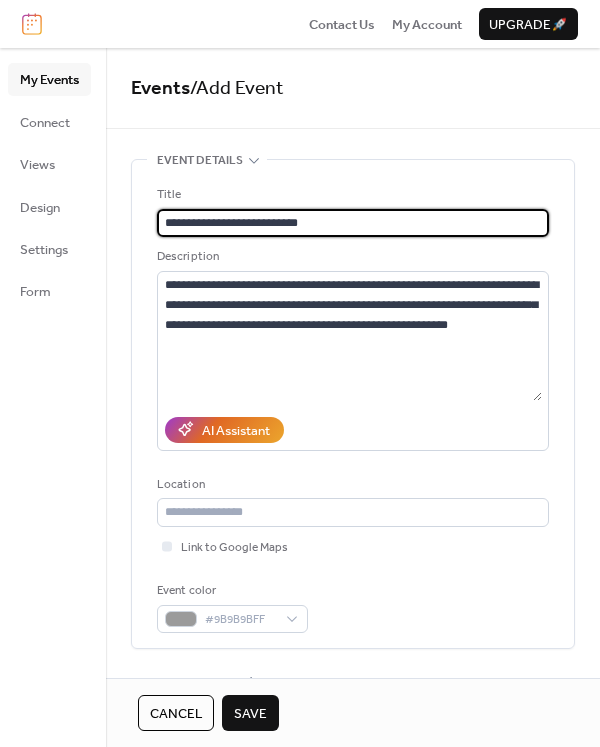 drag, startPoint x: 233, startPoint y: 223, endPoint x: 281, endPoint y: 224, distance: 48.010414 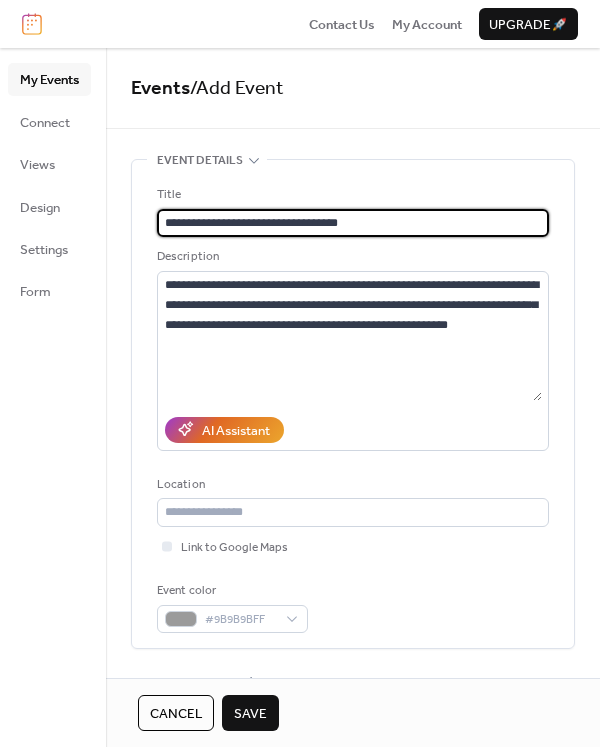drag, startPoint x: 231, startPoint y: 222, endPoint x: 148, endPoint y: 223, distance: 83.00603 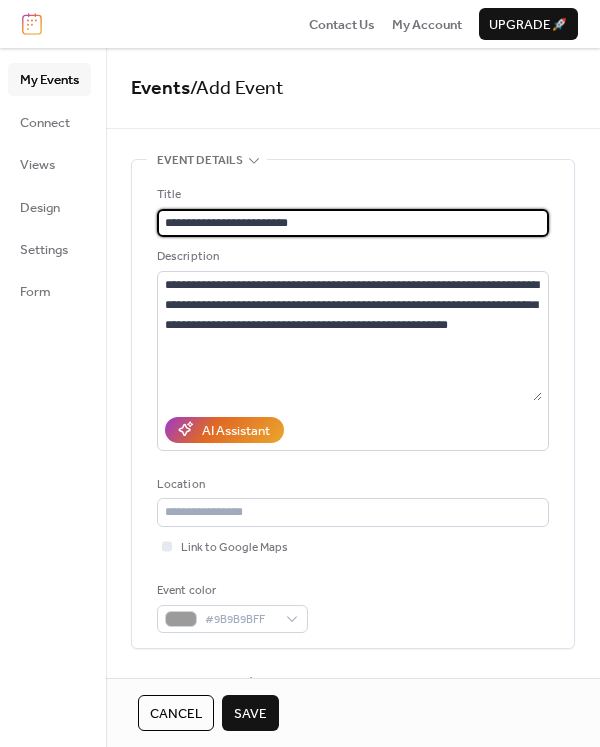 drag, startPoint x: 256, startPoint y: 221, endPoint x: 362, endPoint y: 244, distance: 108.46658 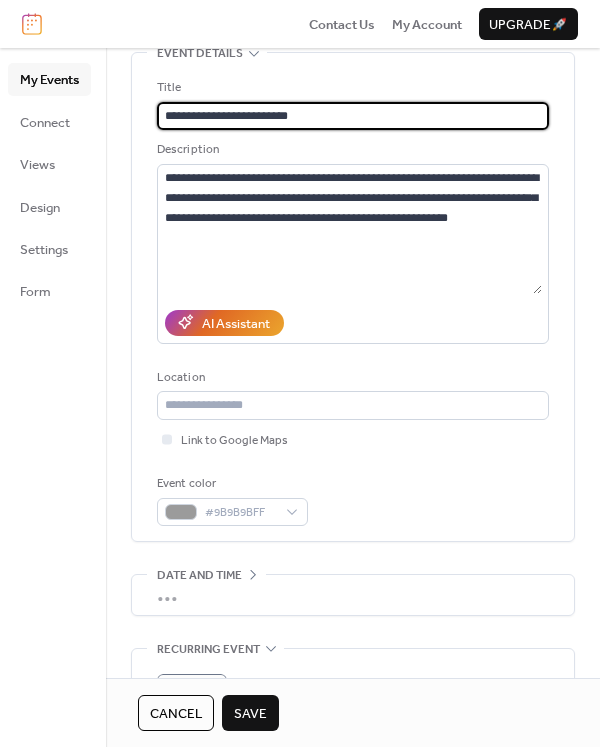 scroll, scrollTop: 0, scrollLeft: 0, axis: both 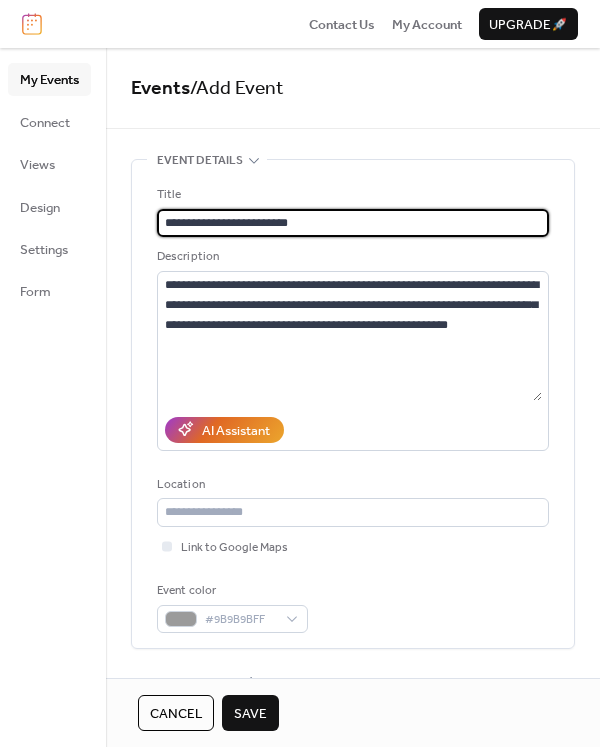 type on "**********" 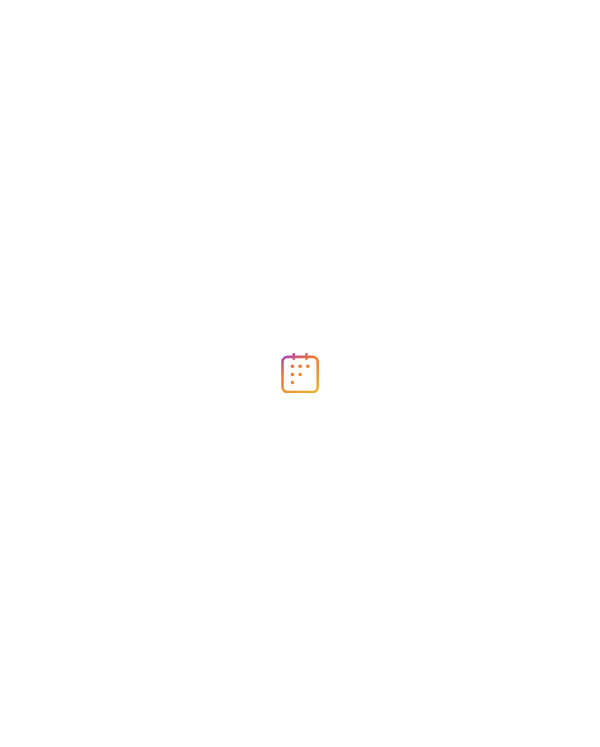 scroll, scrollTop: 0, scrollLeft: 0, axis: both 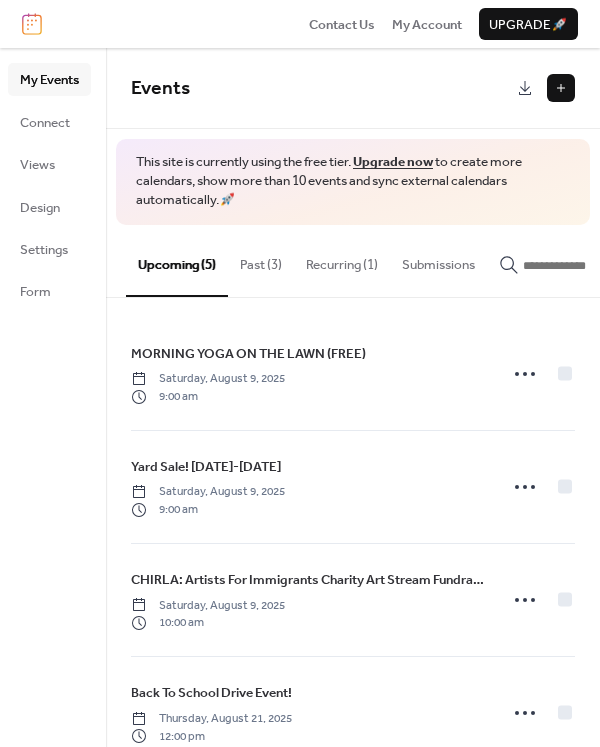 click on "Upcoming (5)" at bounding box center [177, 261] 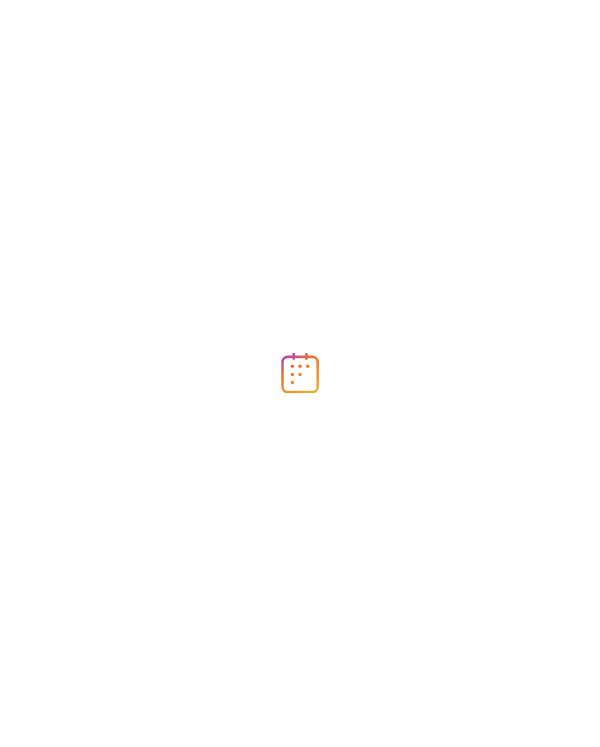 scroll, scrollTop: 0, scrollLeft: 0, axis: both 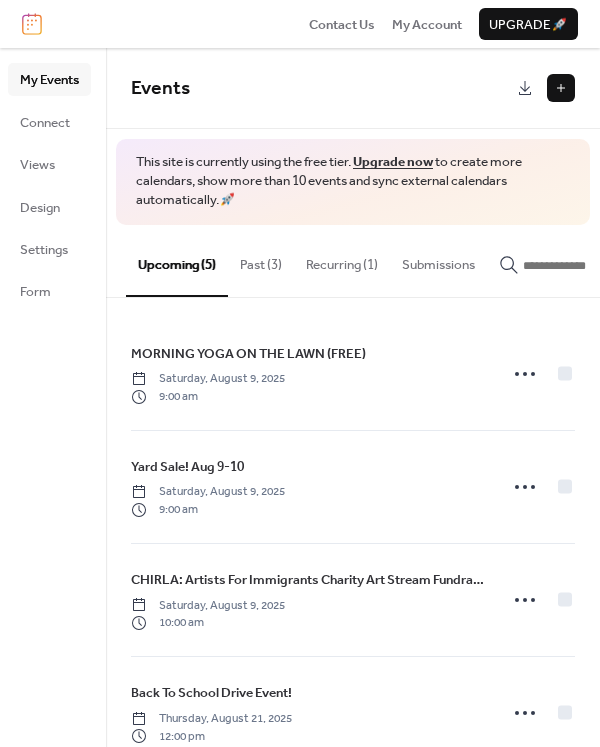 click on "Recurring (1)" at bounding box center [342, 260] 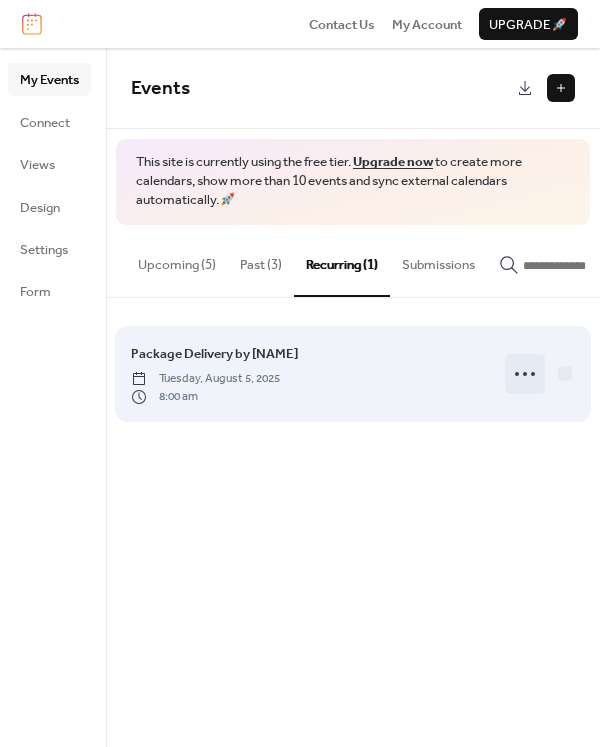 click 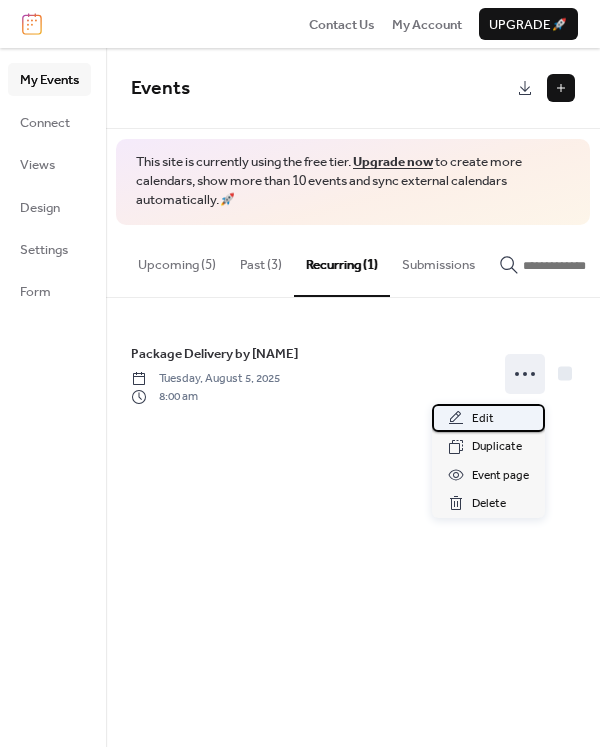click on "Edit" at bounding box center [483, 419] 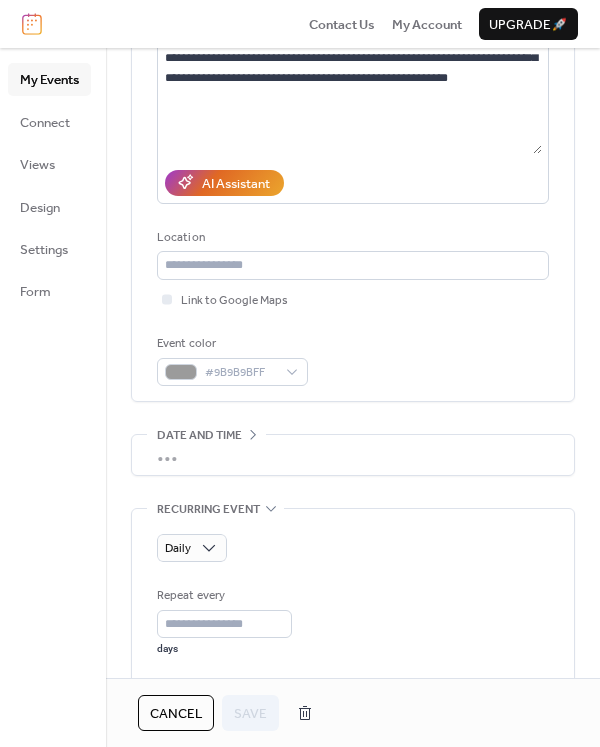 scroll, scrollTop: 300, scrollLeft: 0, axis: vertical 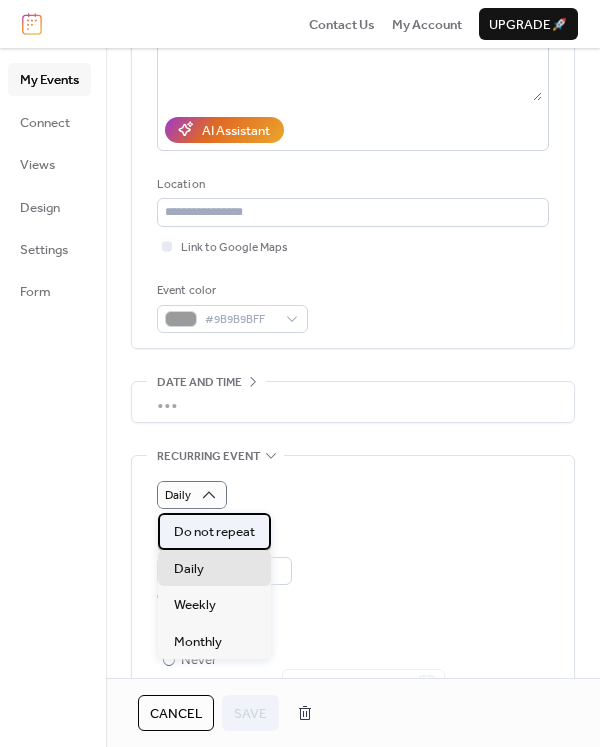 click on "Do not repeat" at bounding box center (214, 532) 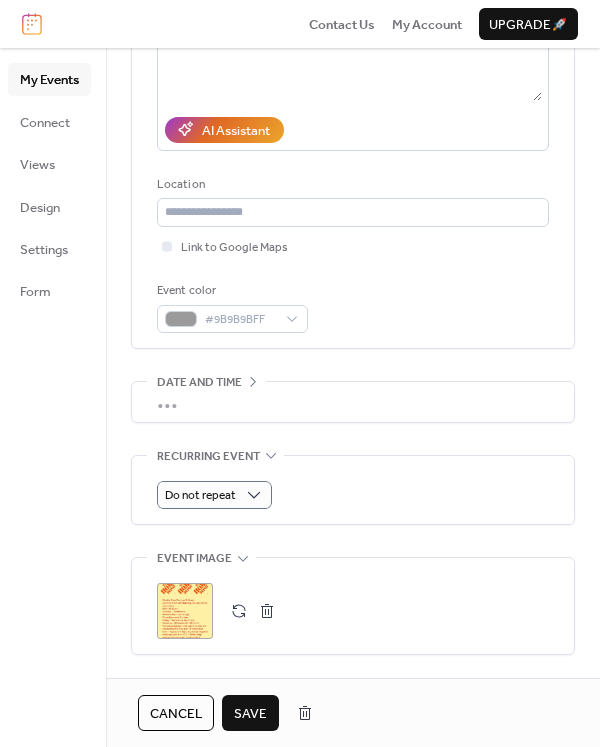 click on "Save" at bounding box center (250, 714) 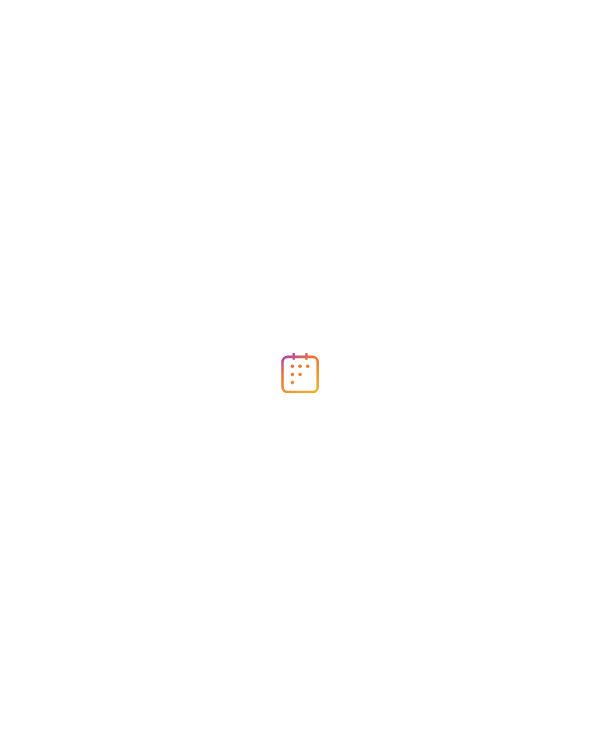 scroll, scrollTop: 0, scrollLeft: 0, axis: both 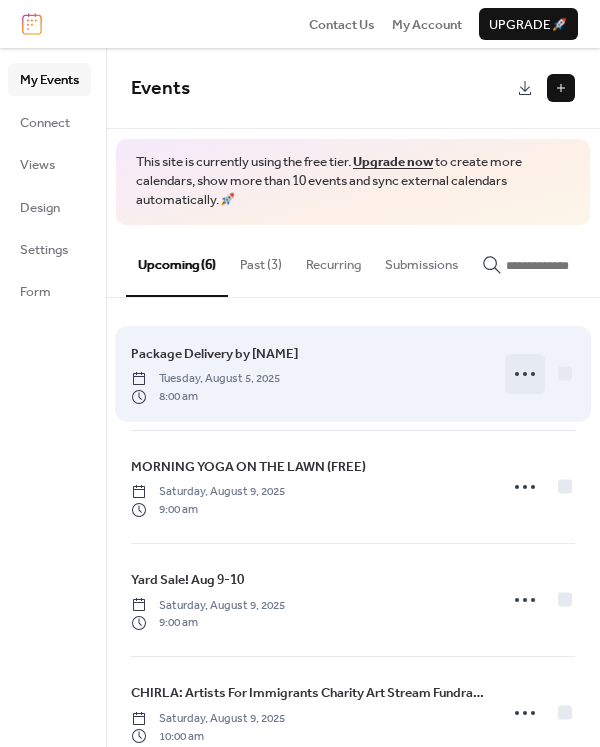 click 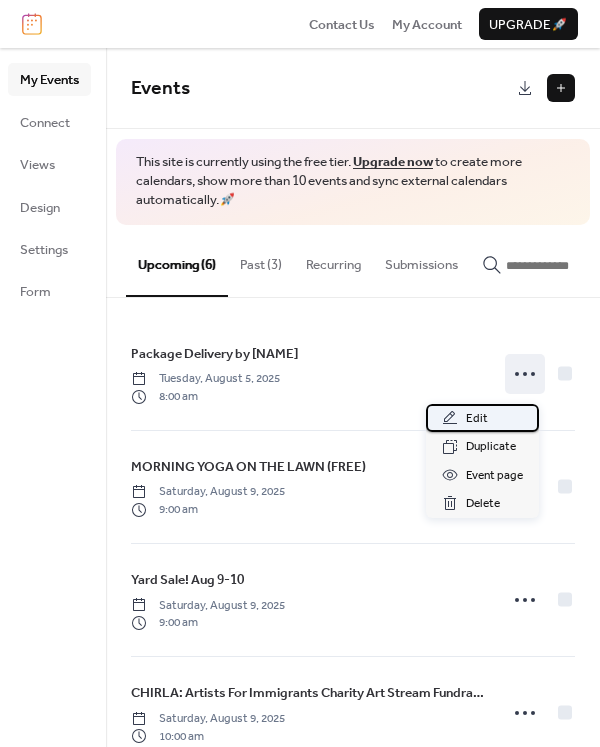 click on "Edit" at bounding box center (482, 418) 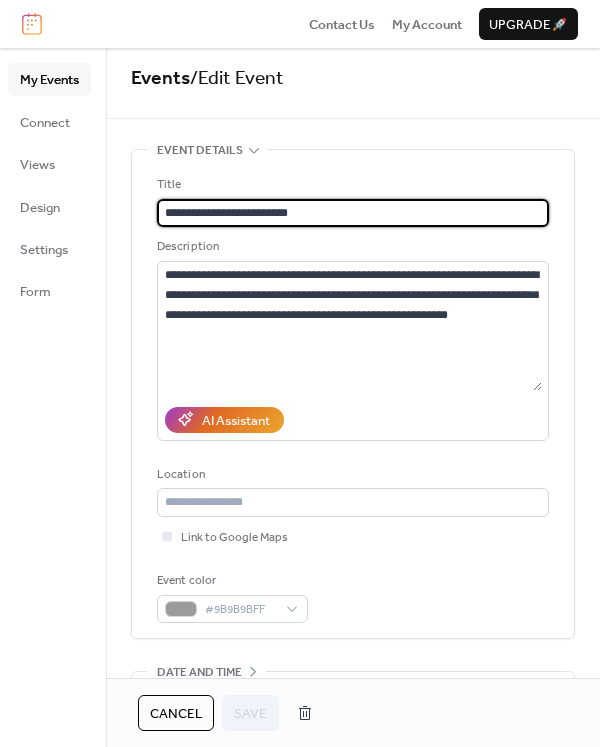 scroll, scrollTop: 0, scrollLeft: 0, axis: both 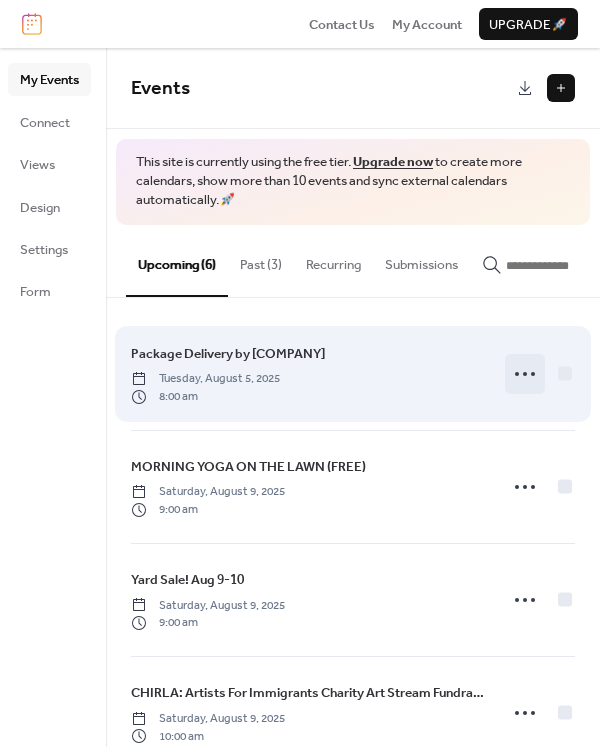 click 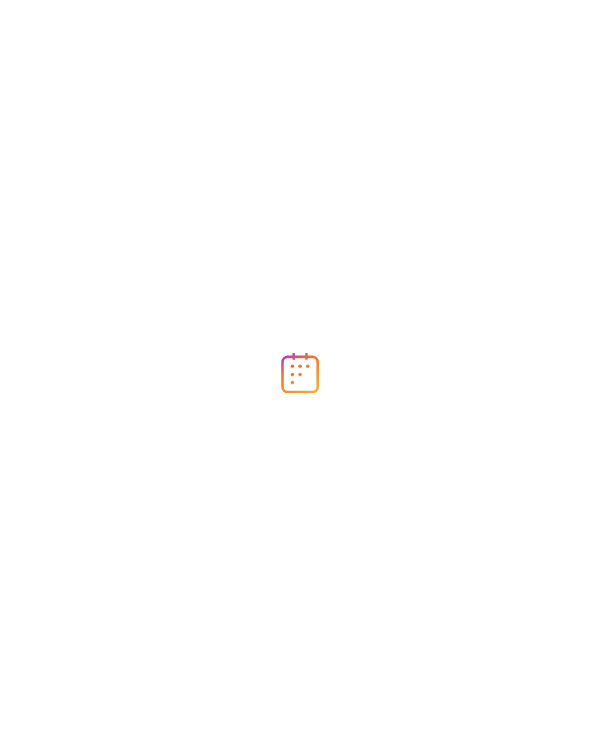 scroll, scrollTop: 0, scrollLeft: 0, axis: both 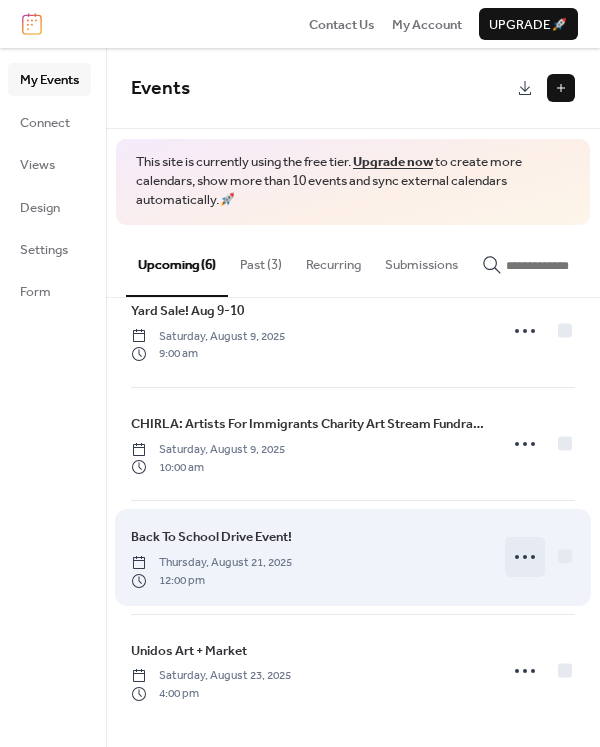 click 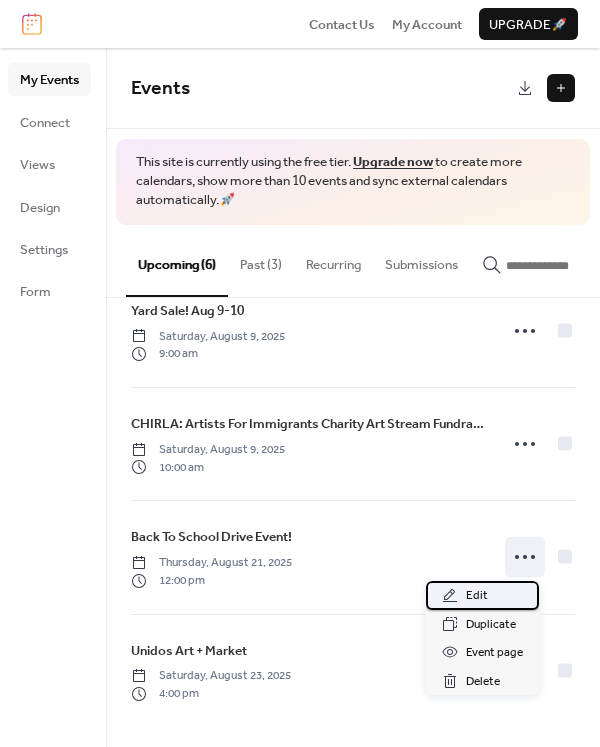 click on "Edit" at bounding box center (477, 596) 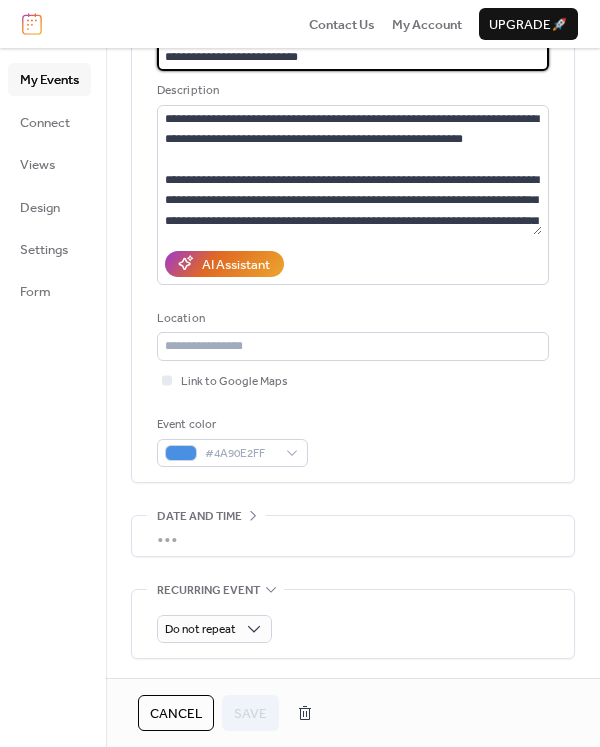 scroll, scrollTop: 111, scrollLeft: 0, axis: vertical 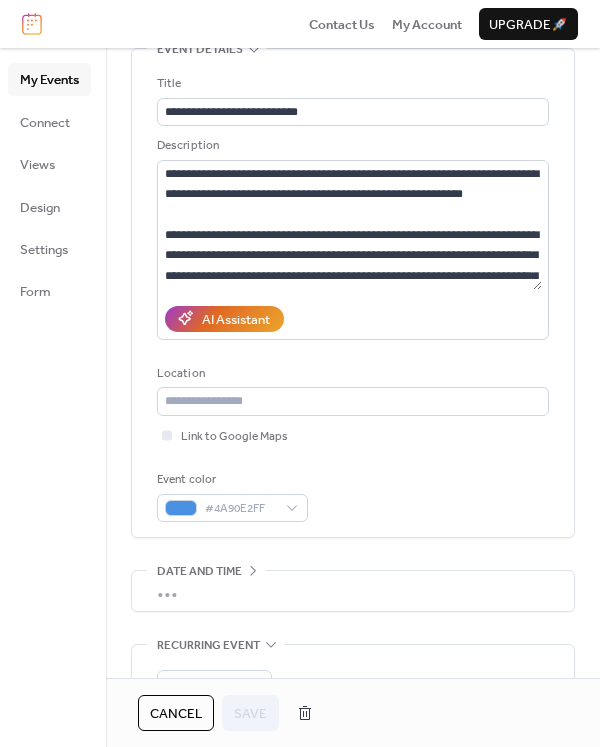 click on "•••" at bounding box center (353, 591) 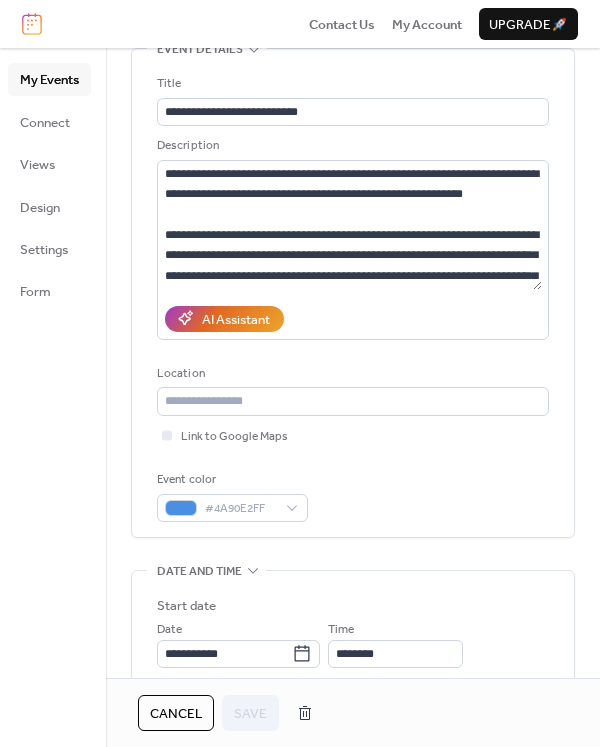 scroll, scrollTop: 211, scrollLeft: 0, axis: vertical 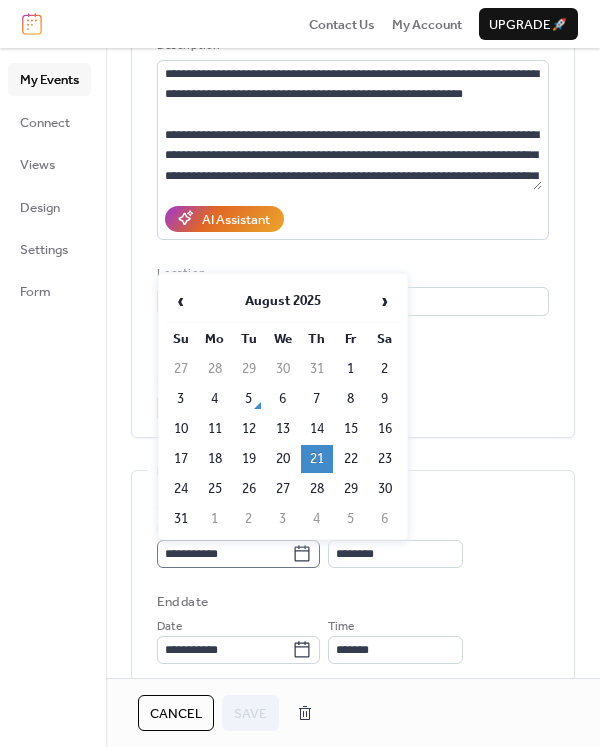 click 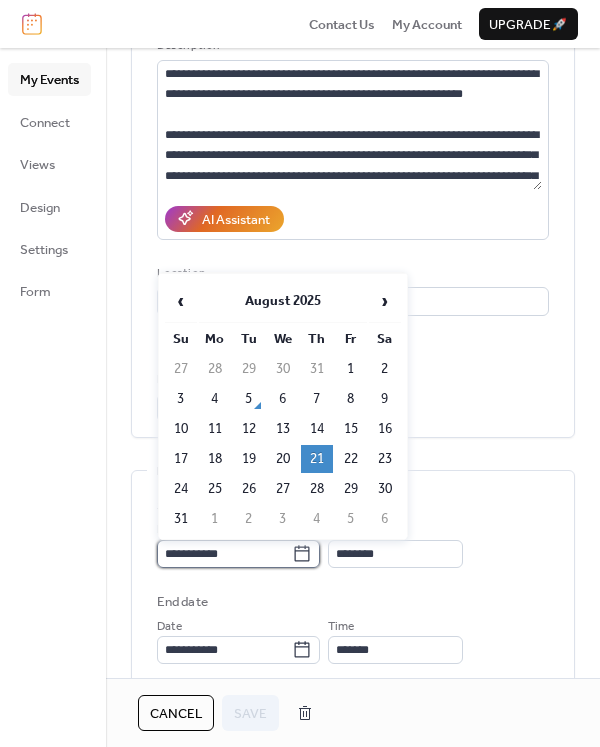 click on "**********" at bounding box center [224, 554] 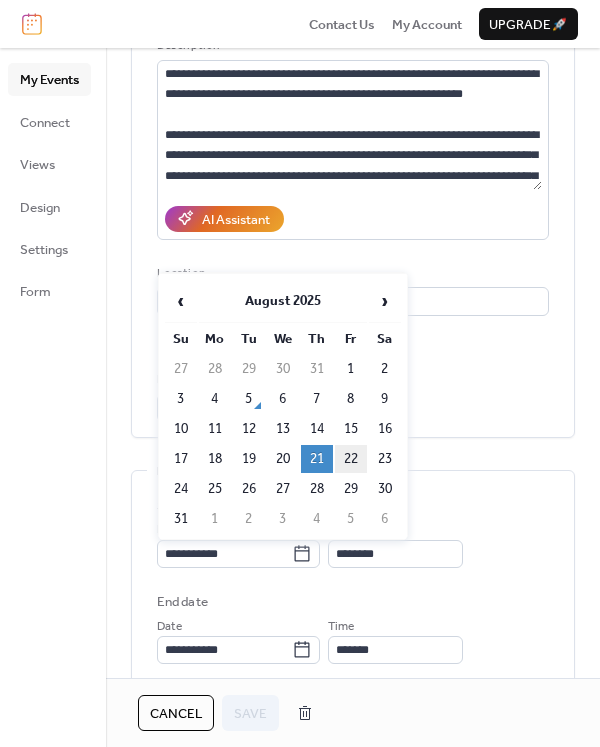 click on "22" at bounding box center [351, 459] 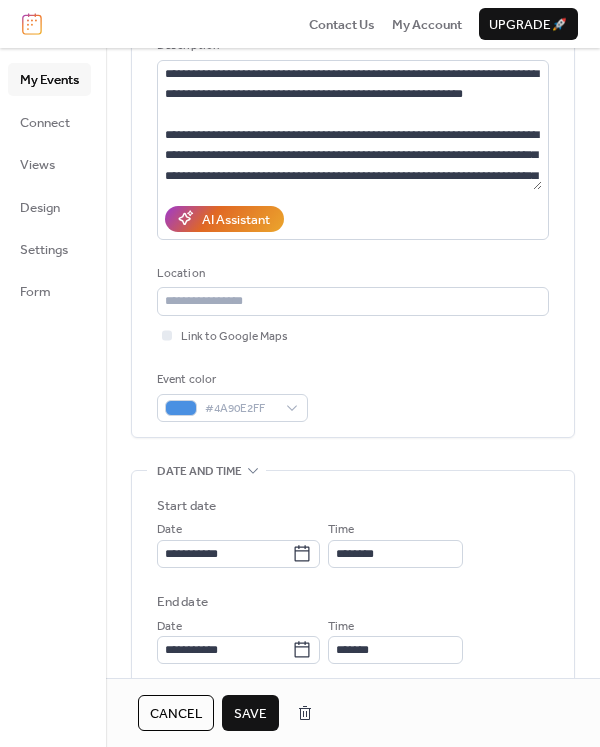 click on "Save" at bounding box center (250, 714) 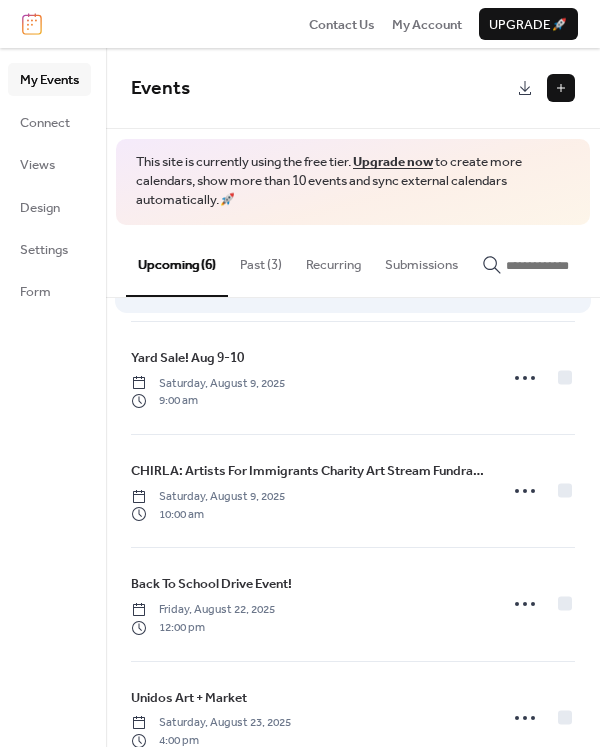 scroll, scrollTop: 275, scrollLeft: 0, axis: vertical 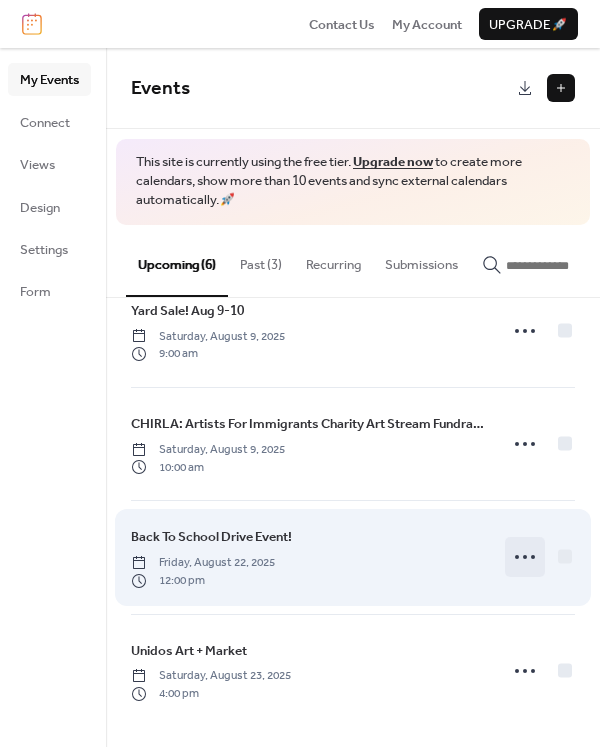 click 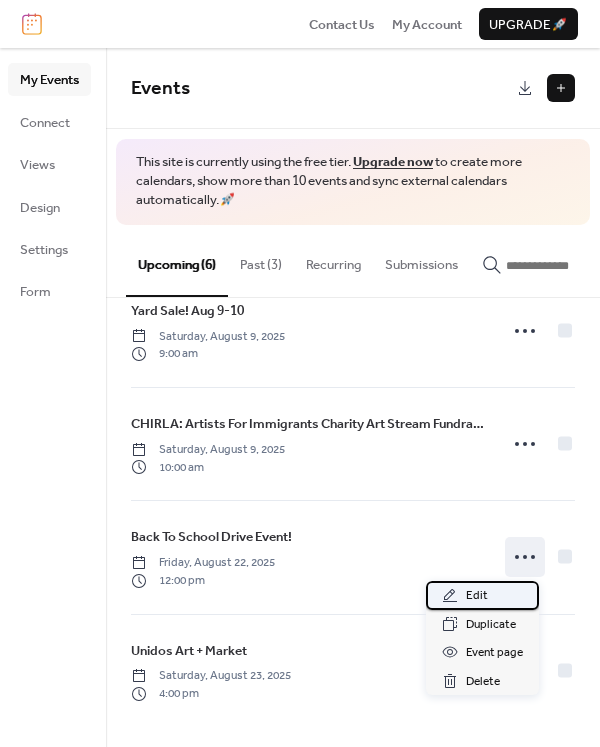 click on "Edit" at bounding box center (482, 595) 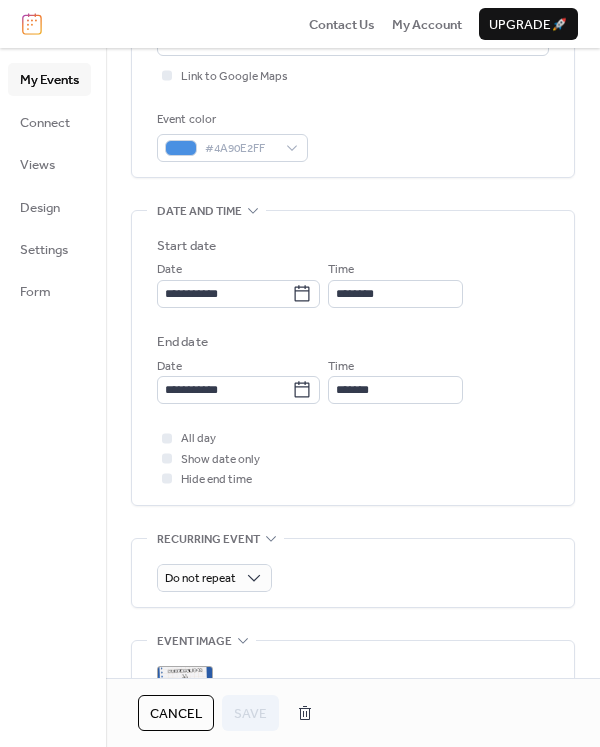 scroll, scrollTop: 500, scrollLeft: 0, axis: vertical 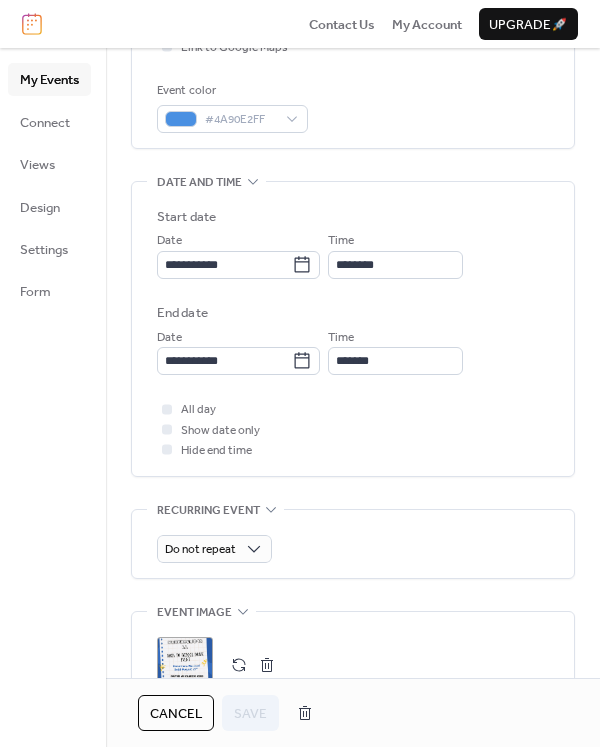 click at bounding box center [167, 429] 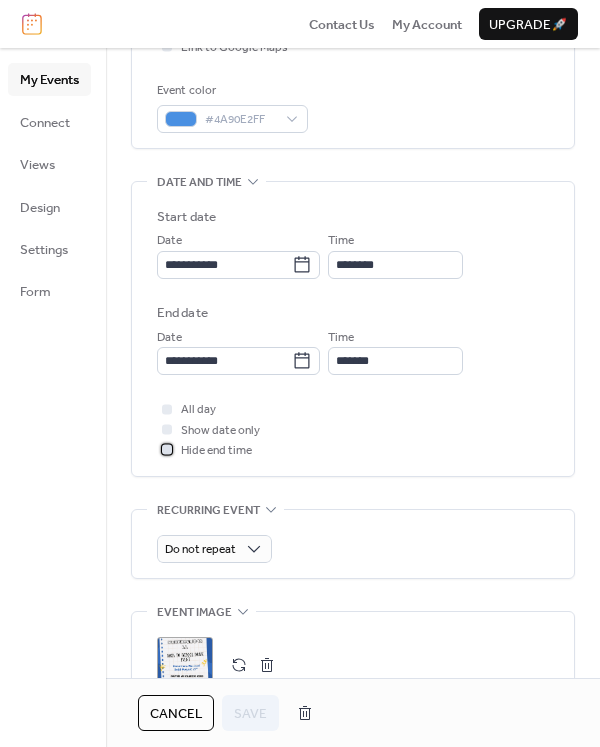 click 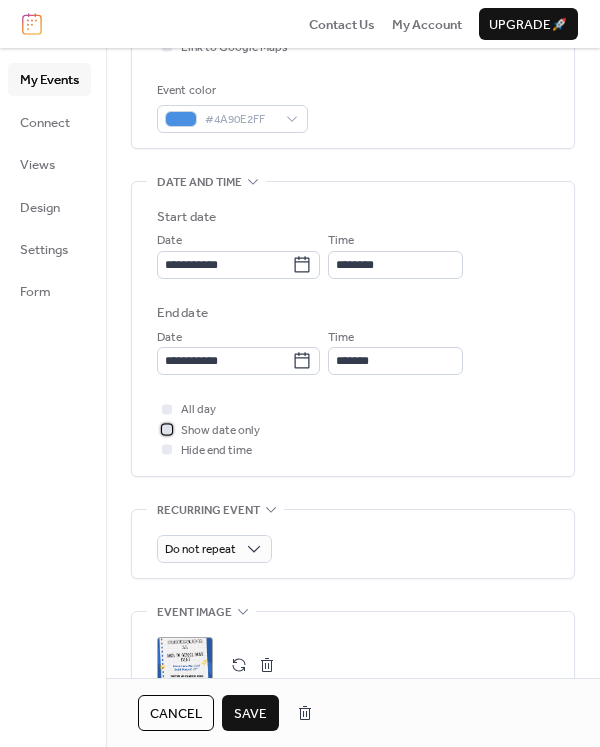 click at bounding box center [167, 429] 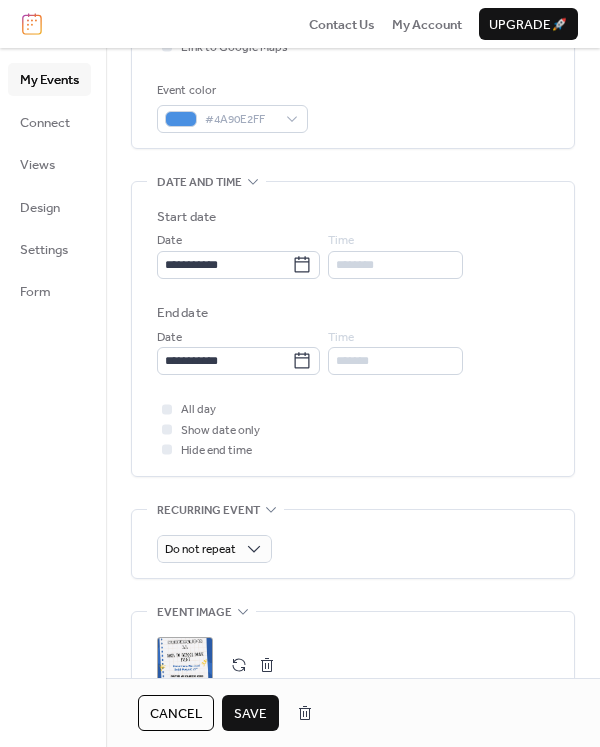 click on "Save" at bounding box center [250, 714] 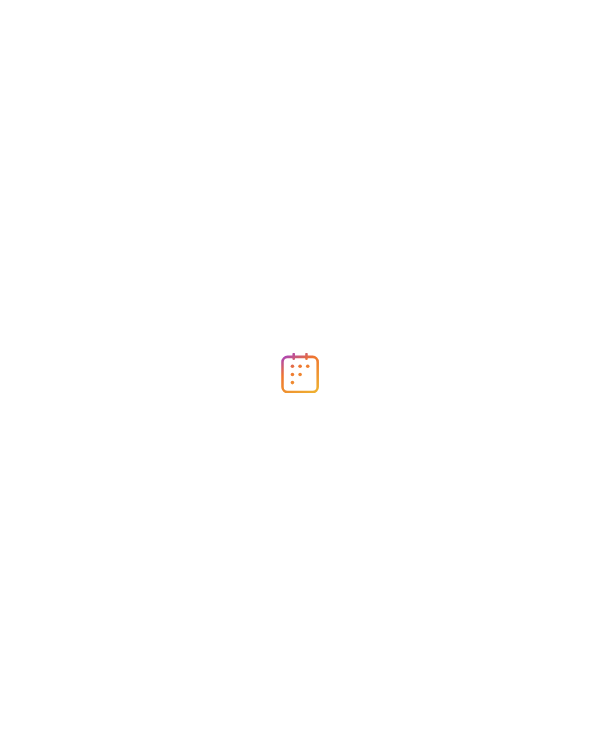 scroll, scrollTop: 0, scrollLeft: 0, axis: both 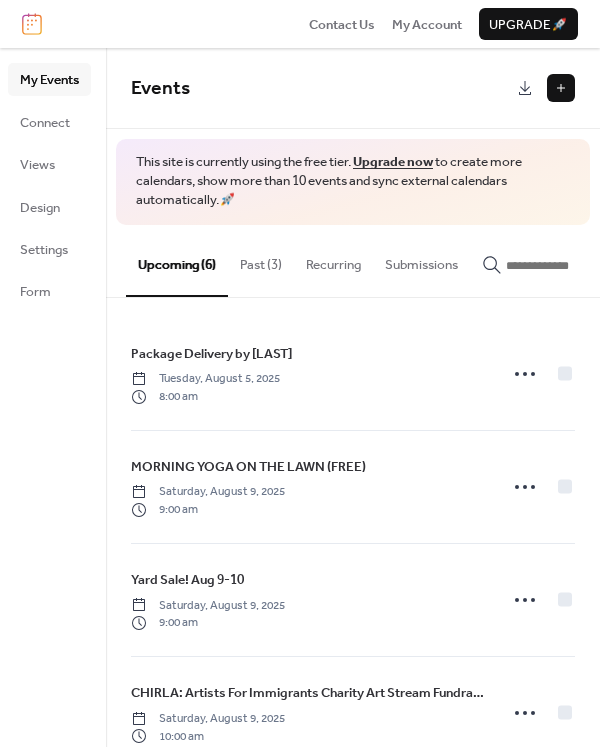 click at bounding box center [561, 88] 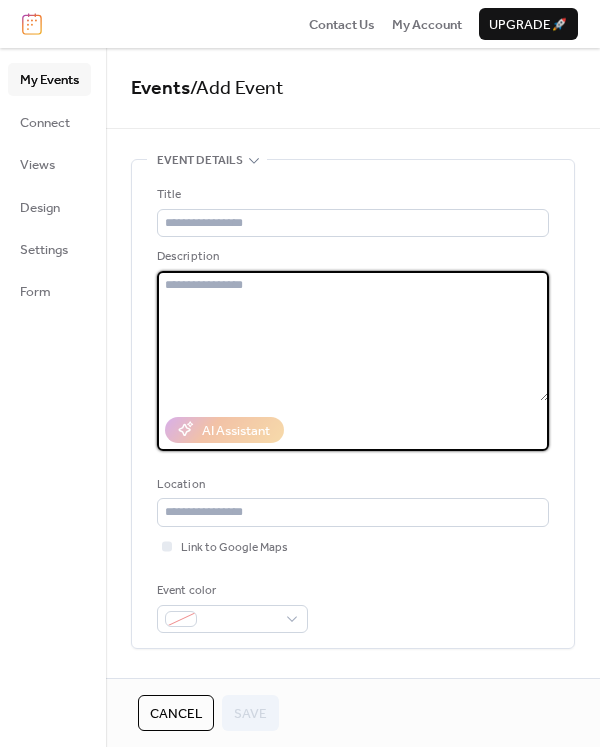 click at bounding box center (353, 336) 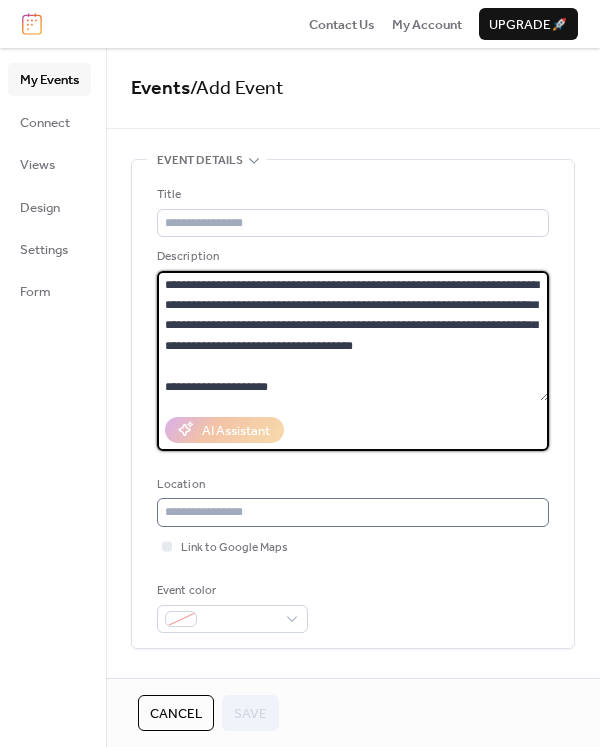 scroll, scrollTop: 38, scrollLeft: 0, axis: vertical 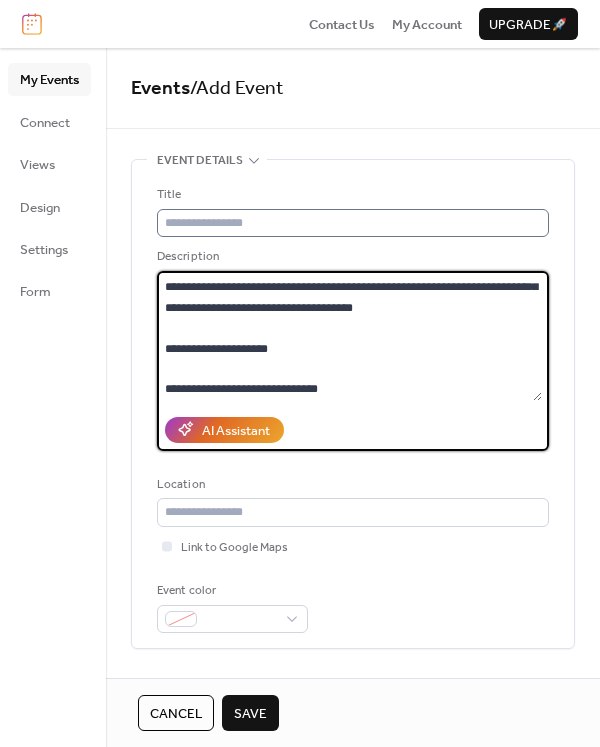 type on "**********" 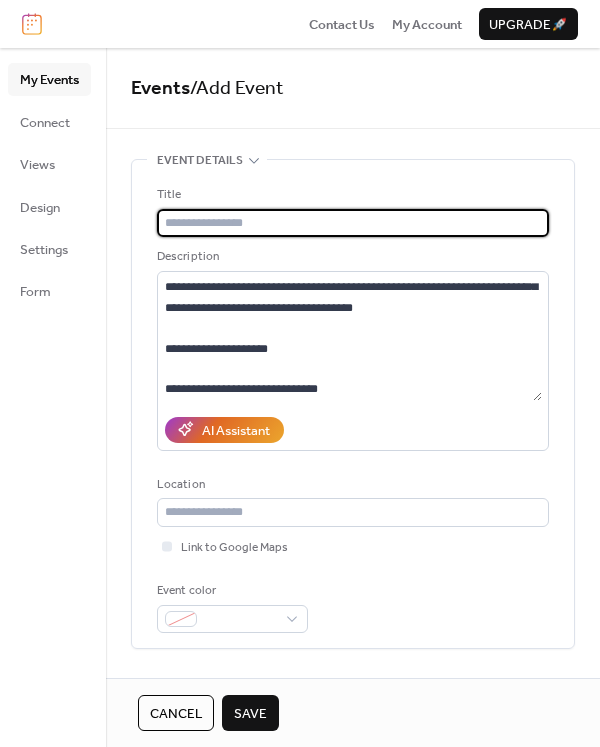 click at bounding box center [353, 223] 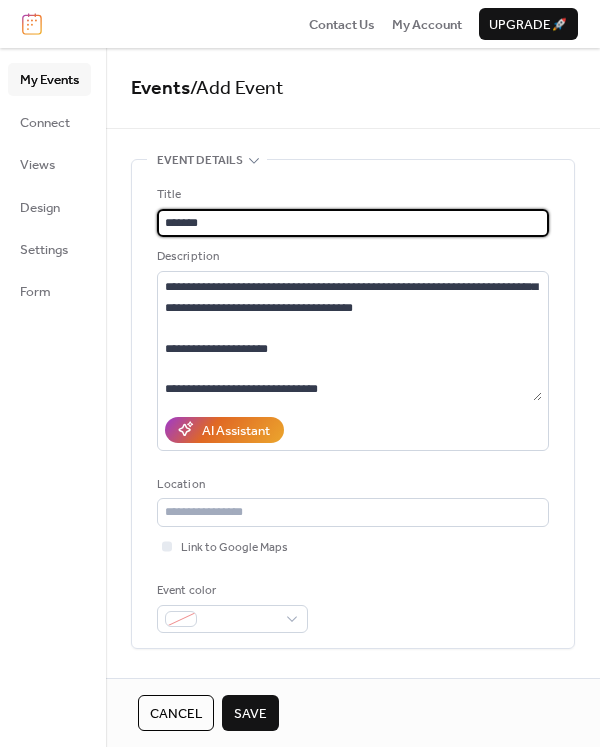 drag, startPoint x: 188, startPoint y: 219, endPoint x: 147, endPoint y: 222, distance: 41.109608 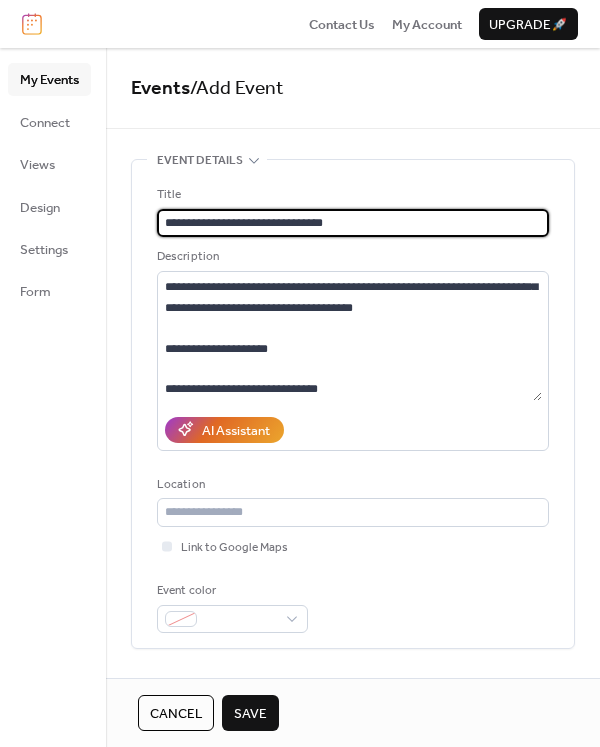 type on "**********" 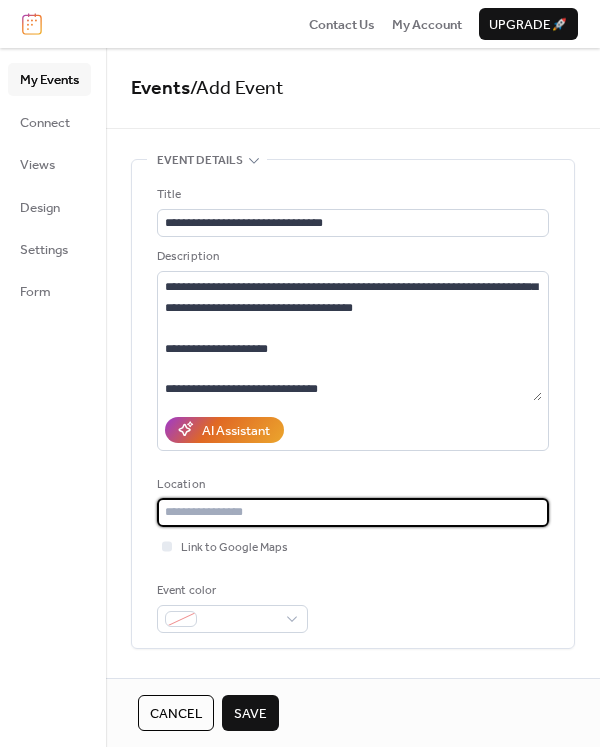 click at bounding box center (353, 512) 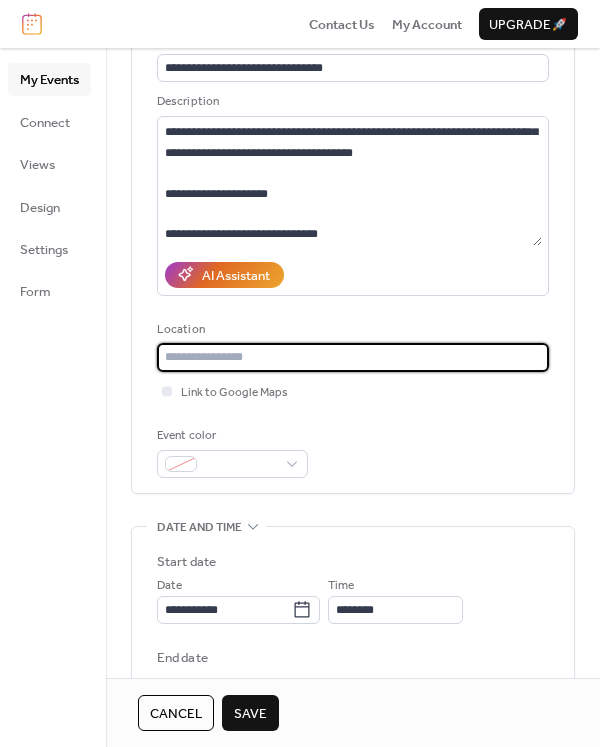 scroll, scrollTop: 200, scrollLeft: 0, axis: vertical 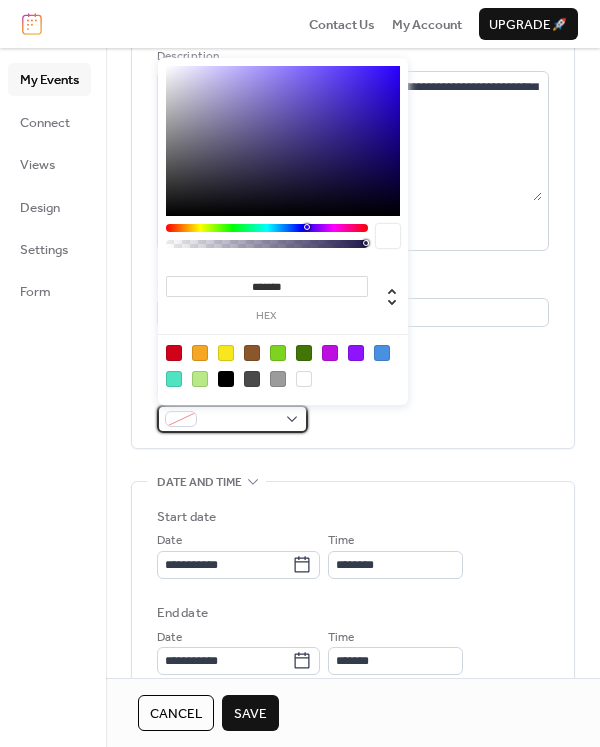 click at bounding box center [232, 419] 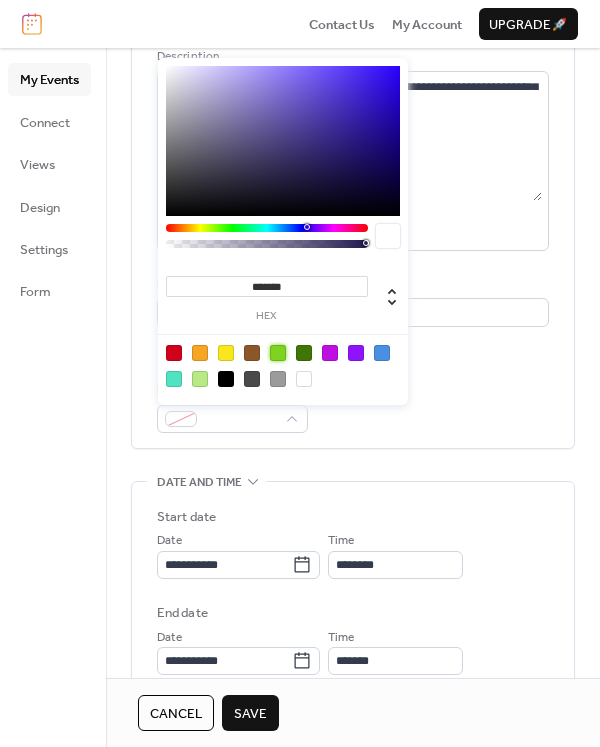 click at bounding box center (278, 353) 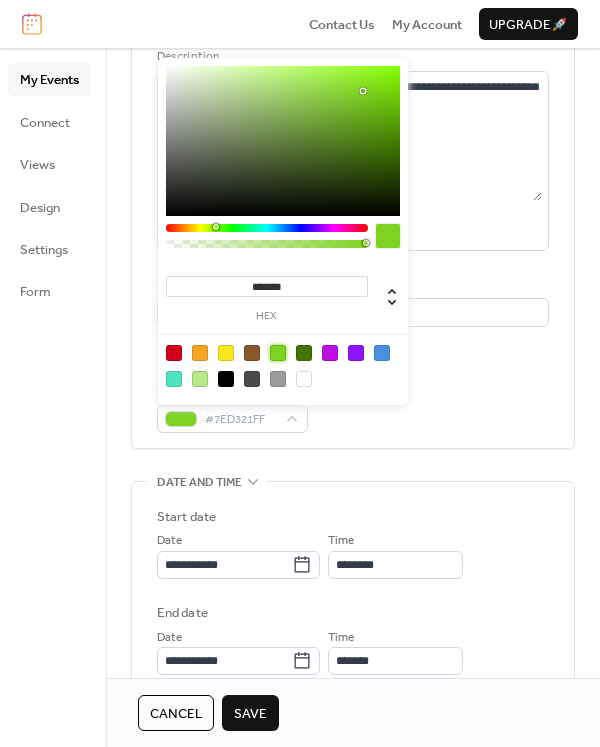 click on "**********" at bounding box center [353, 740] 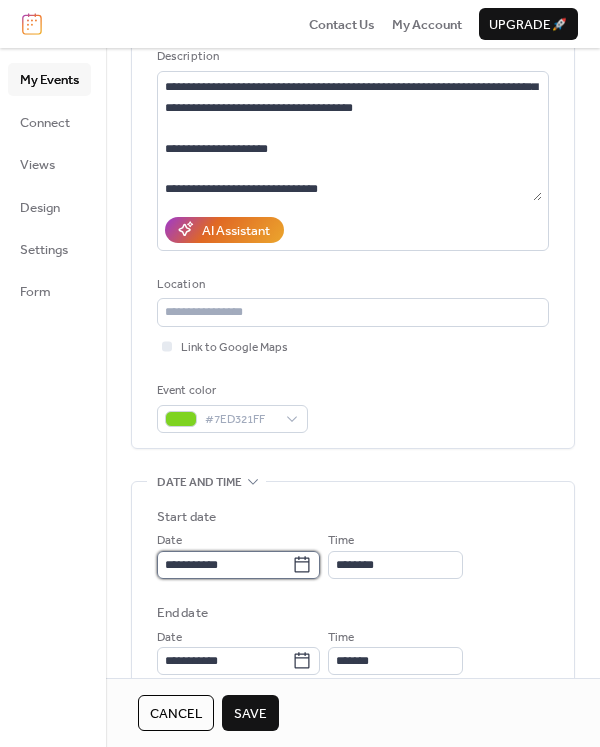click on "**********" at bounding box center (224, 565) 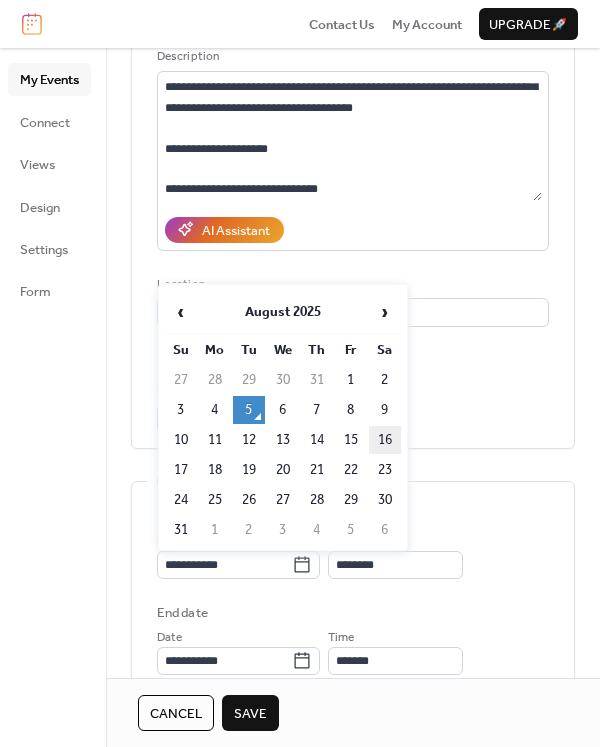 click on "16" at bounding box center (385, 440) 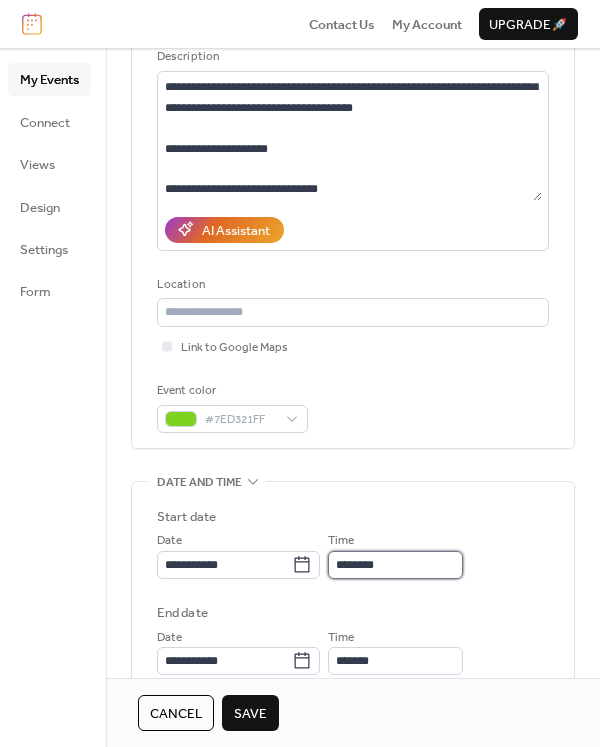 click on "********" at bounding box center (395, 565) 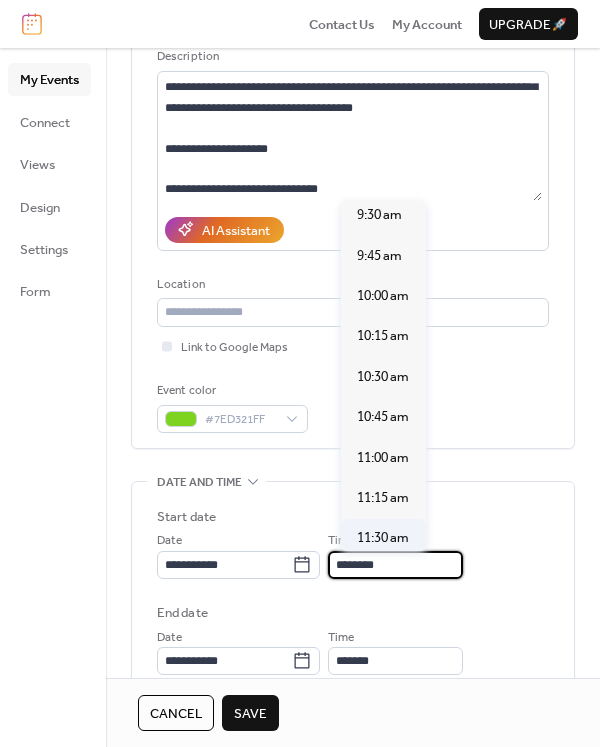 scroll, scrollTop: 1440, scrollLeft: 0, axis: vertical 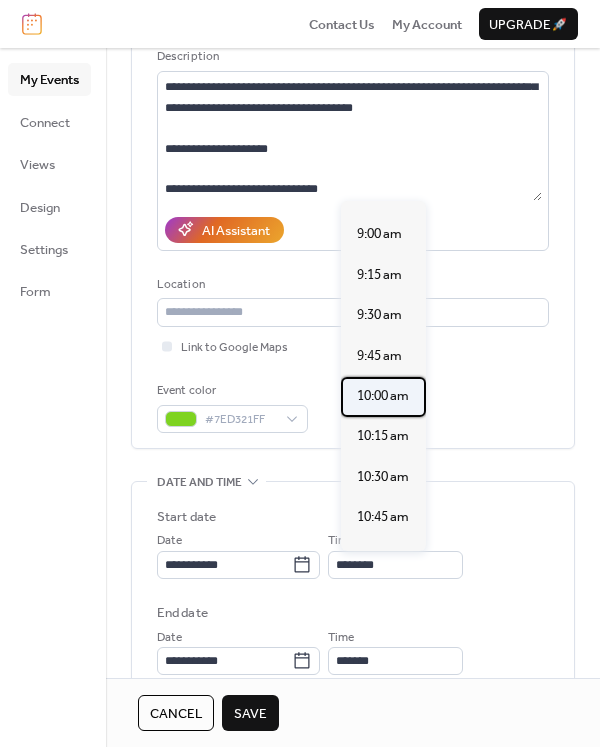 click on "10:00 am" at bounding box center [383, 396] 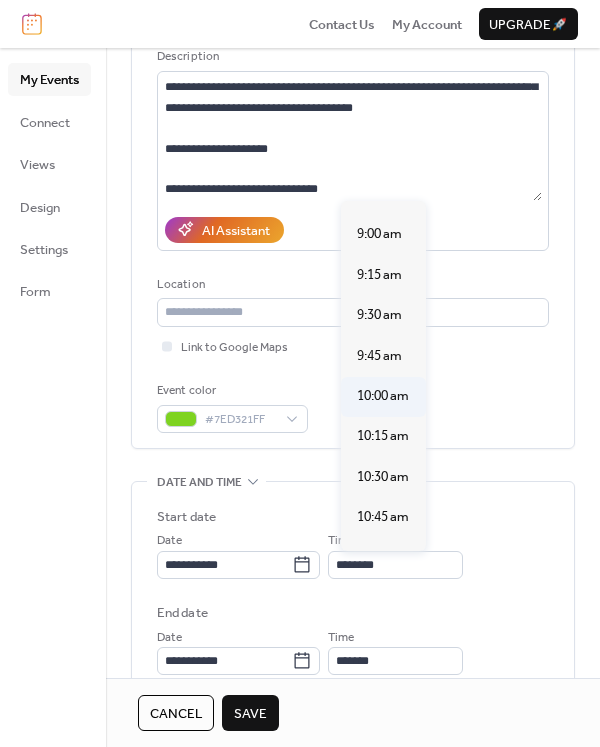 type on "********" 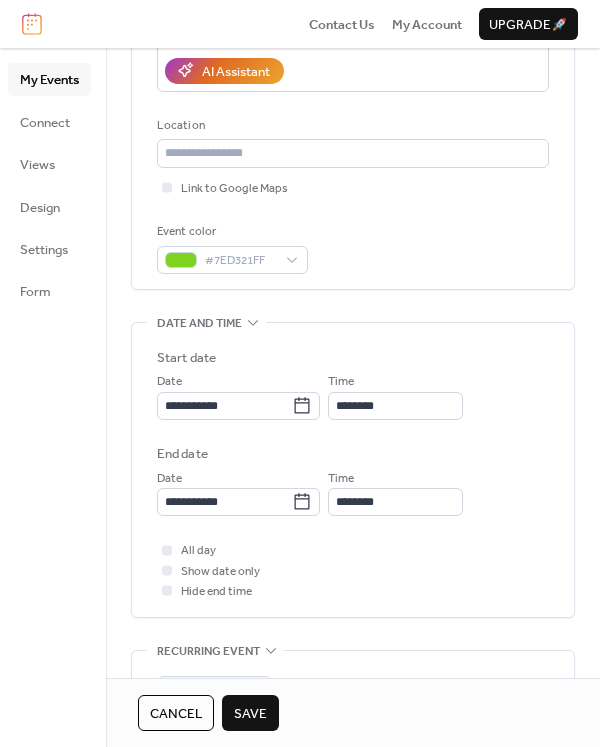 scroll, scrollTop: 400, scrollLeft: 0, axis: vertical 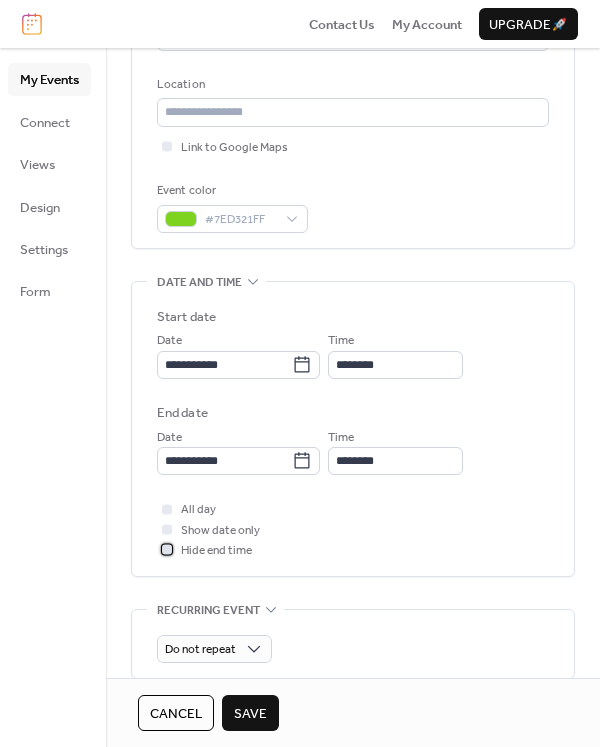 click at bounding box center [167, 550] 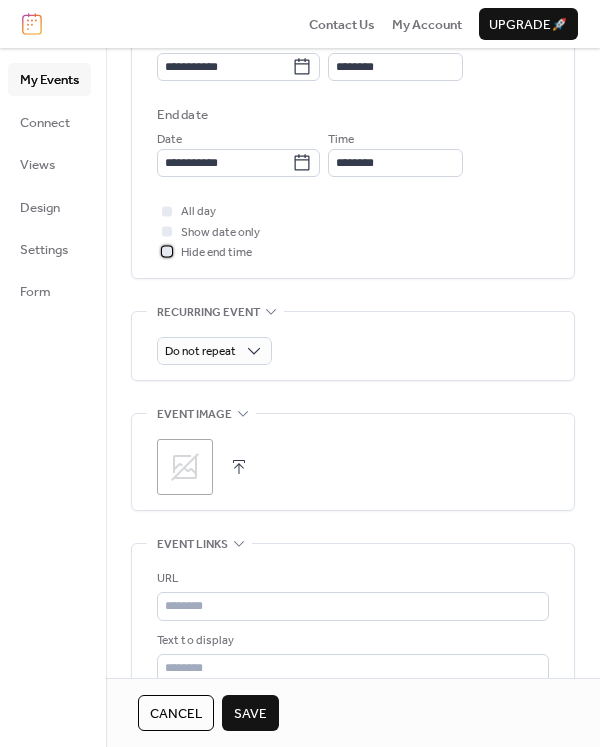 scroll, scrollTop: 700, scrollLeft: 0, axis: vertical 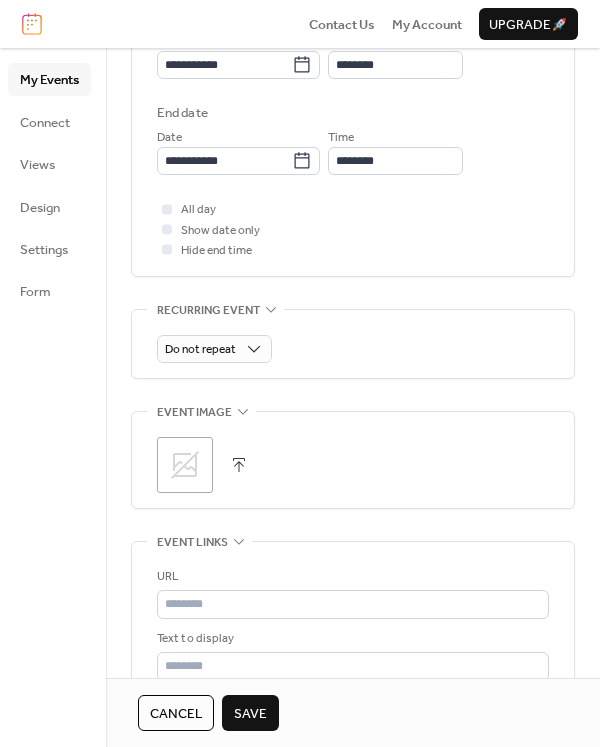 click 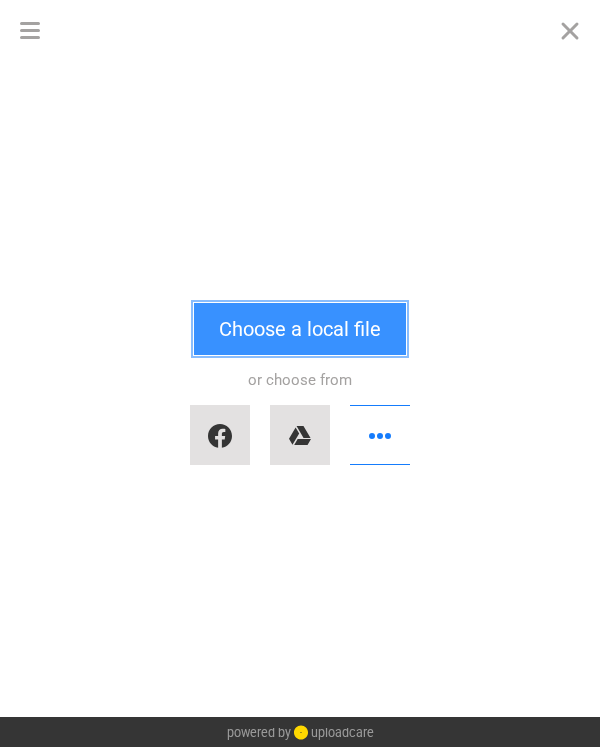 click on "Choose a local file" at bounding box center [300, 329] 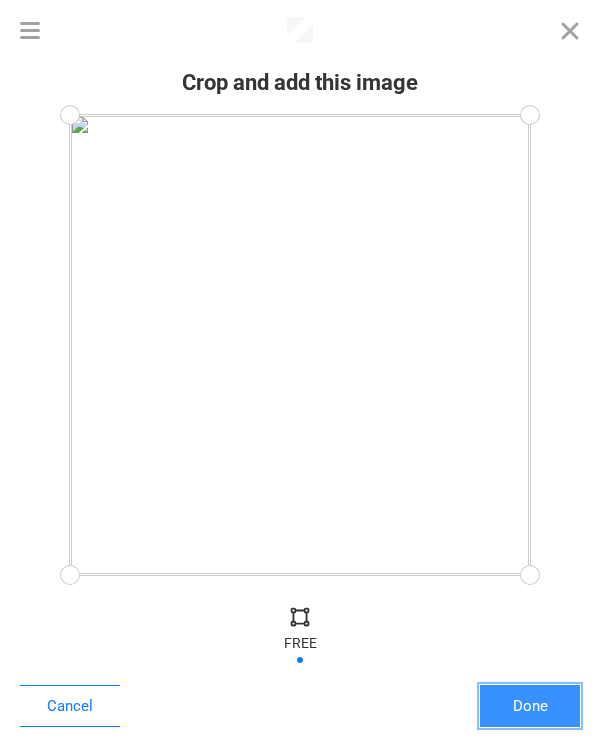 click on "Done" at bounding box center [530, 706] 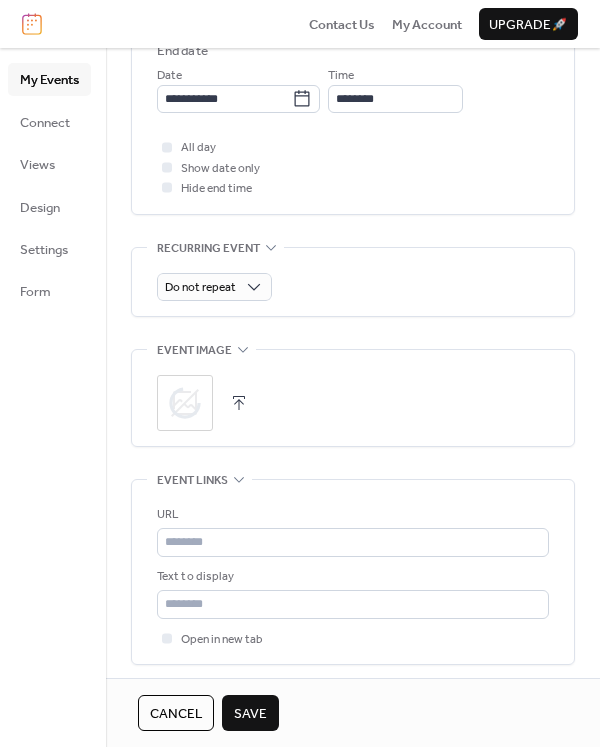 scroll, scrollTop: 1000, scrollLeft: 0, axis: vertical 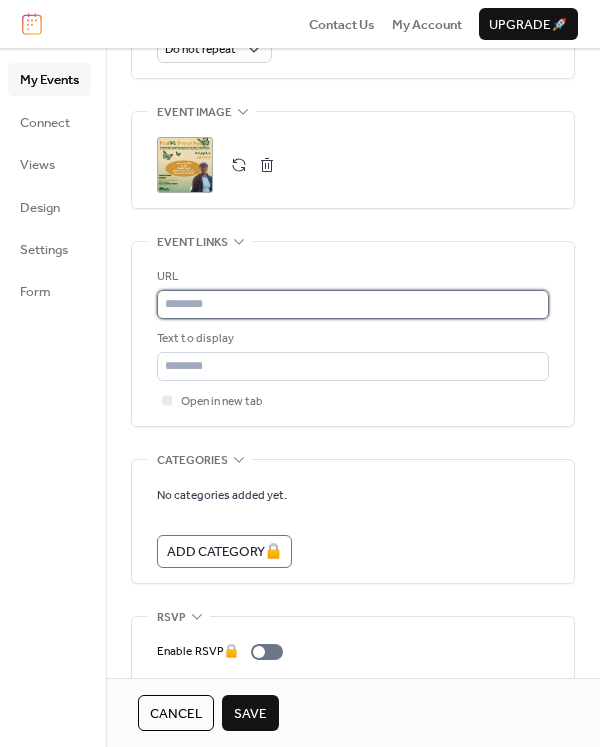 click at bounding box center [353, 304] 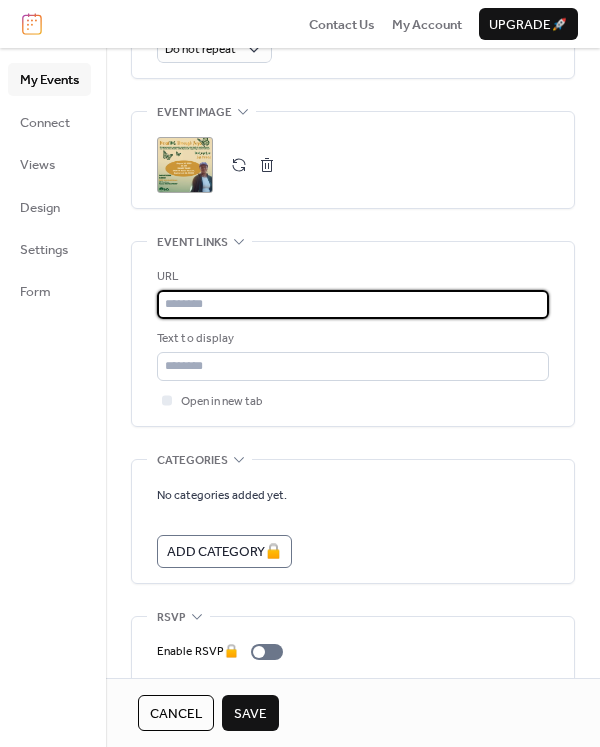 paste on "**********" 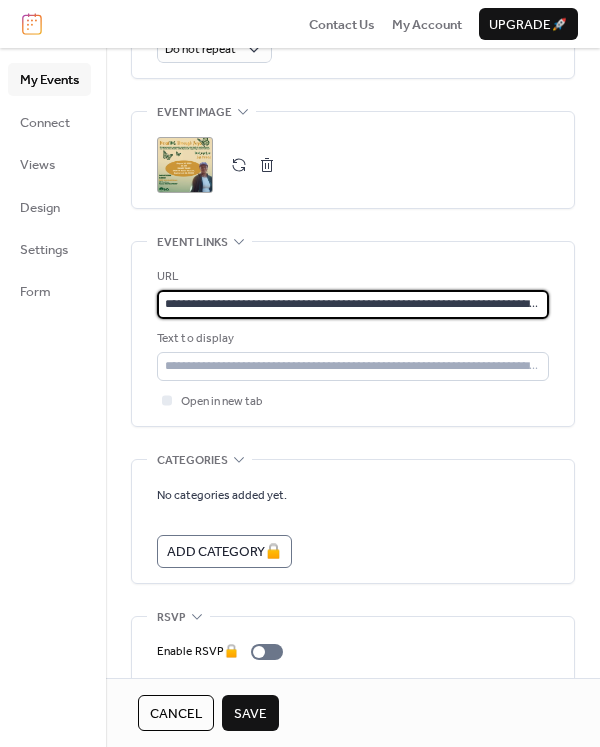 scroll, scrollTop: 0, scrollLeft: 213, axis: horizontal 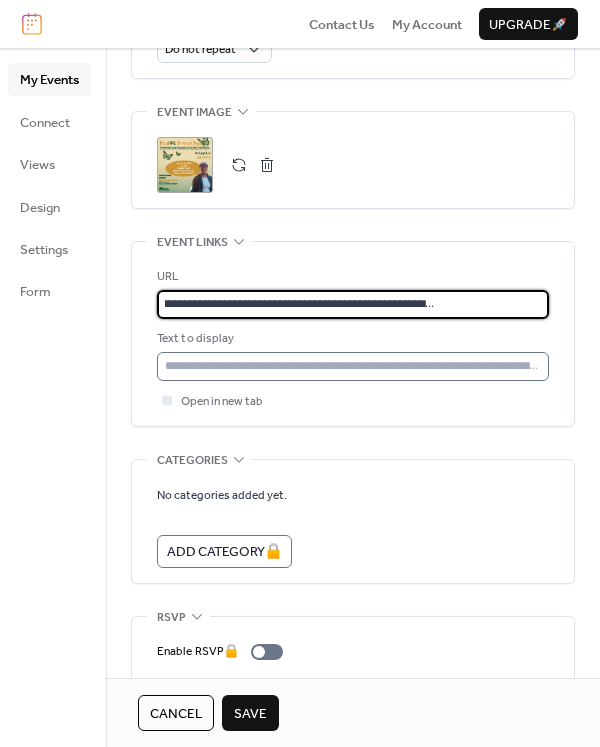 type on "**********" 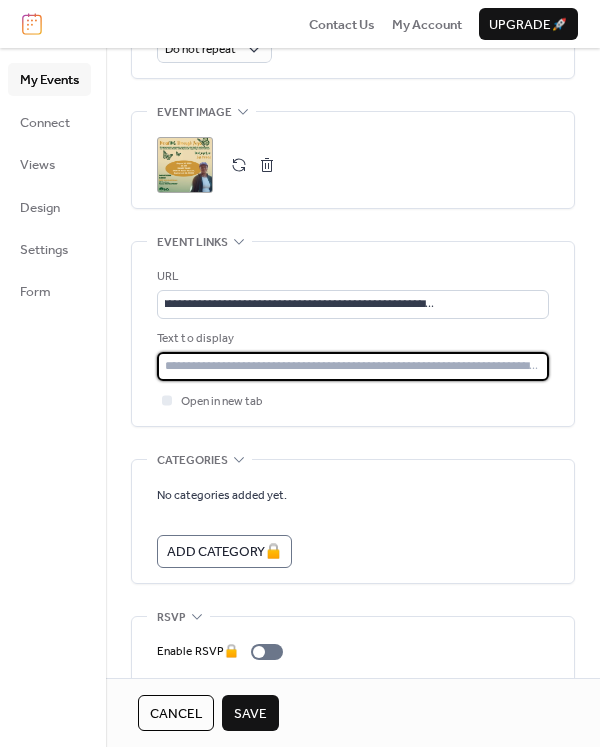 scroll, scrollTop: 0, scrollLeft: 0, axis: both 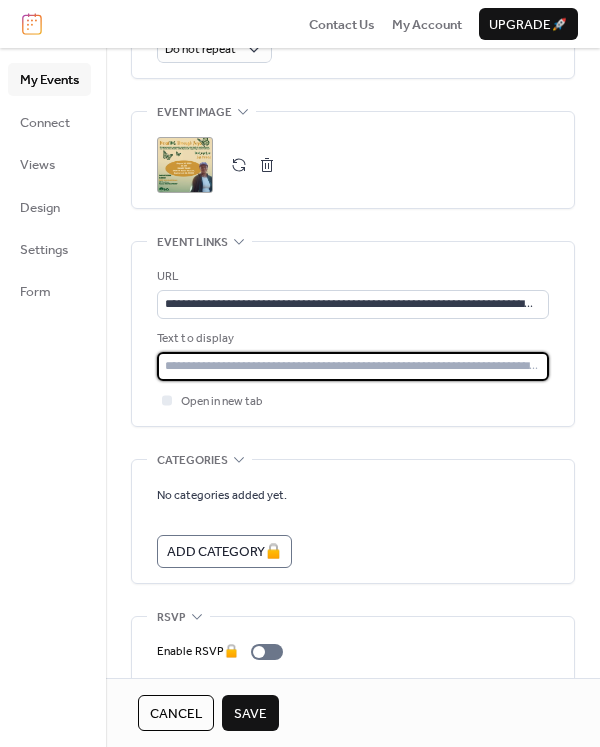 click at bounding box center [353, 366] 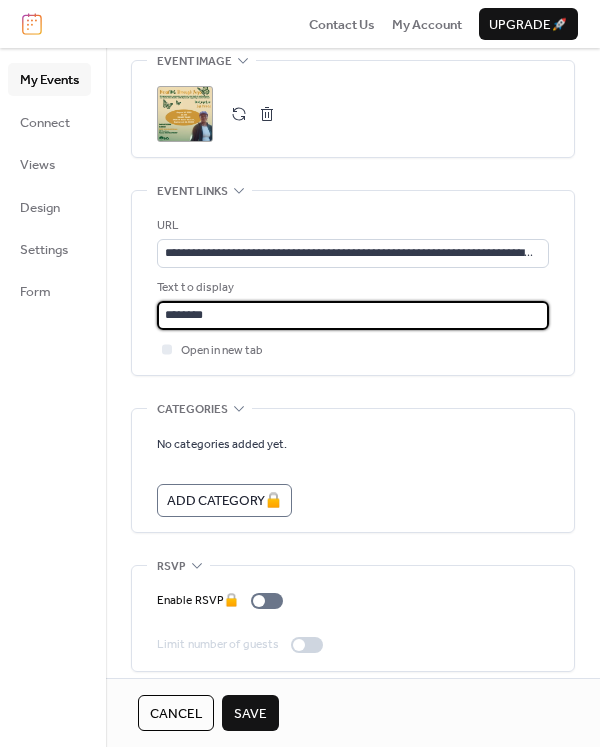 scroll, scrollTop: 1065, scrollLeft: 0, axis: vertical 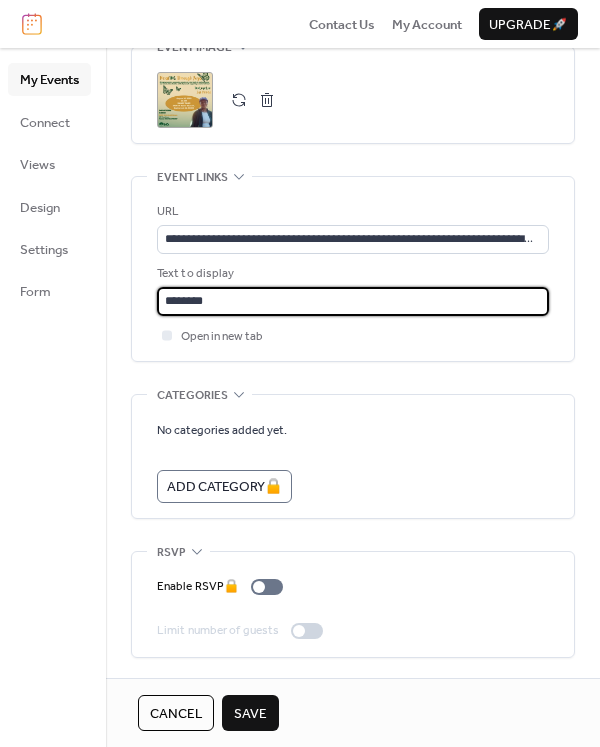 type on "********" 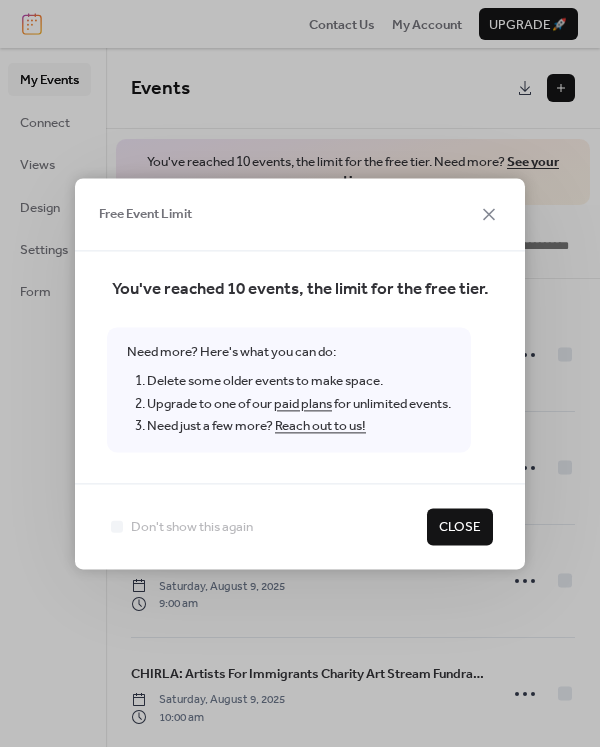 click on "Close" at bounding box center [460, 528] 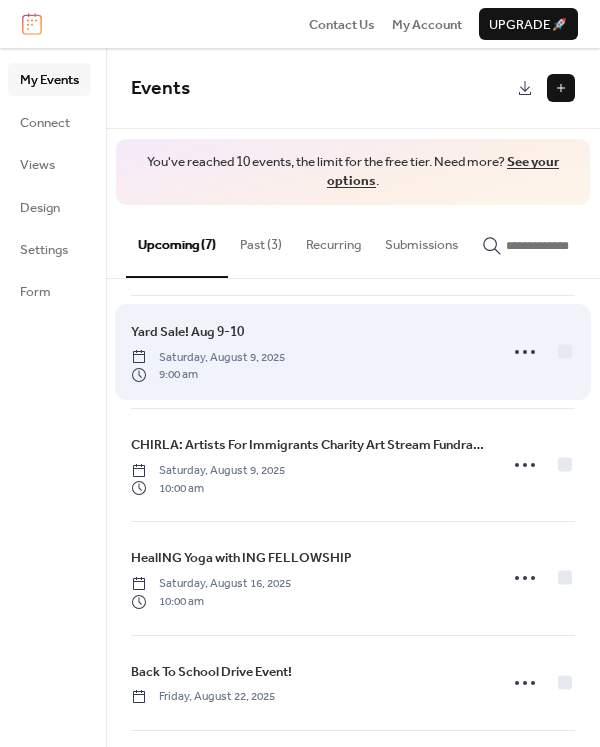 scroll, scrollTop: 0, scrollLeft: 0, axis: both 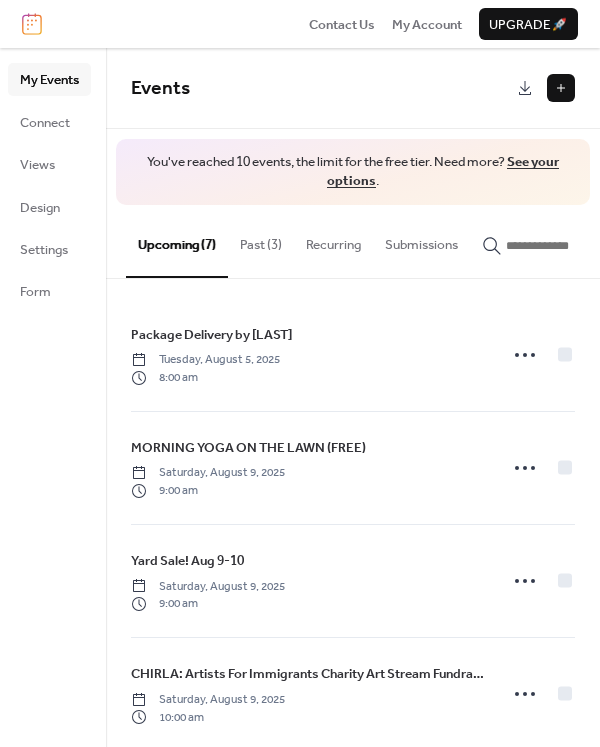 click on "Past (3)" at bounding box center (261, 240) 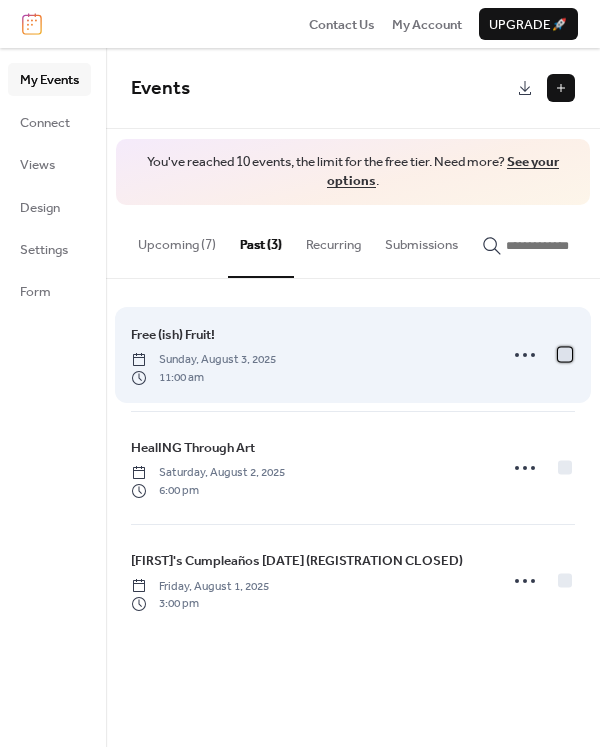 click at bounding box center [565, 354] 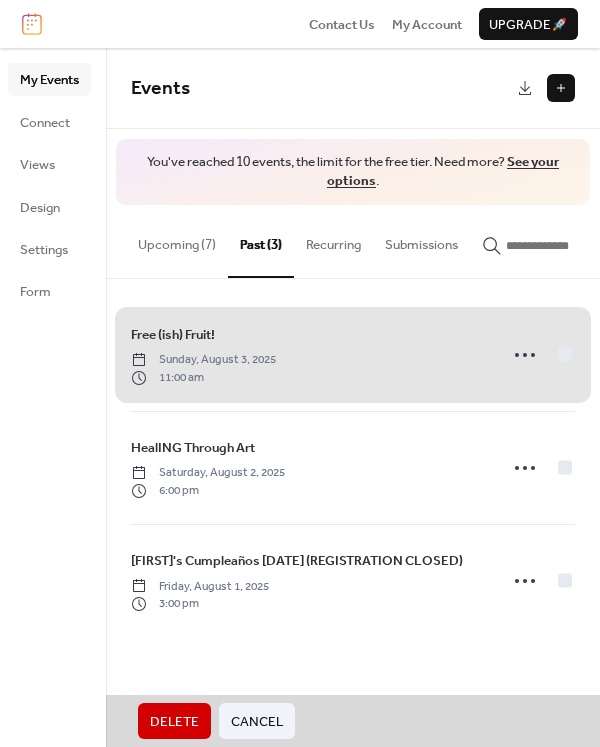 click on "Delete" at bounding box center (174, 722) 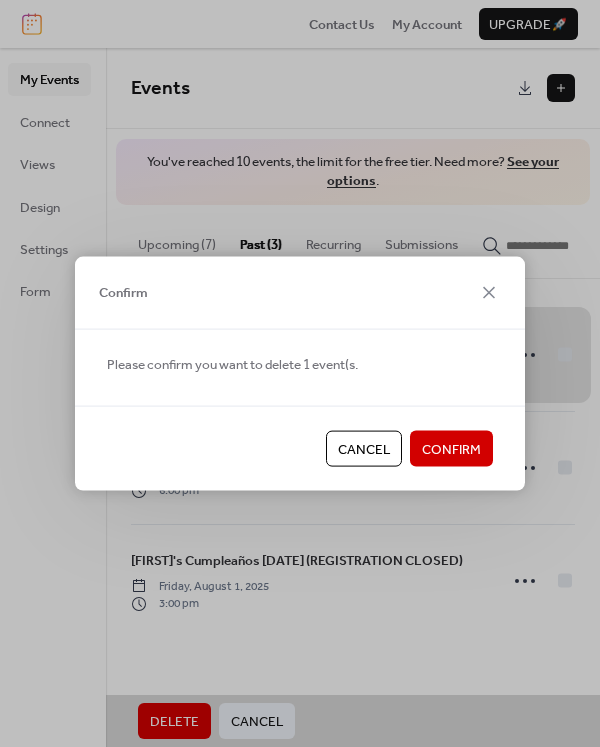 click on "Confirm" at bounding box center [451, 450] 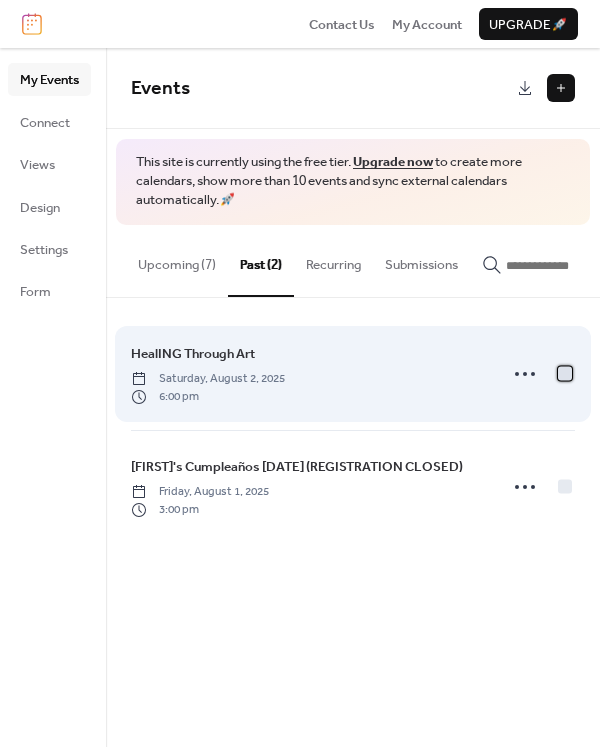 click at bounding box center [565, 373] 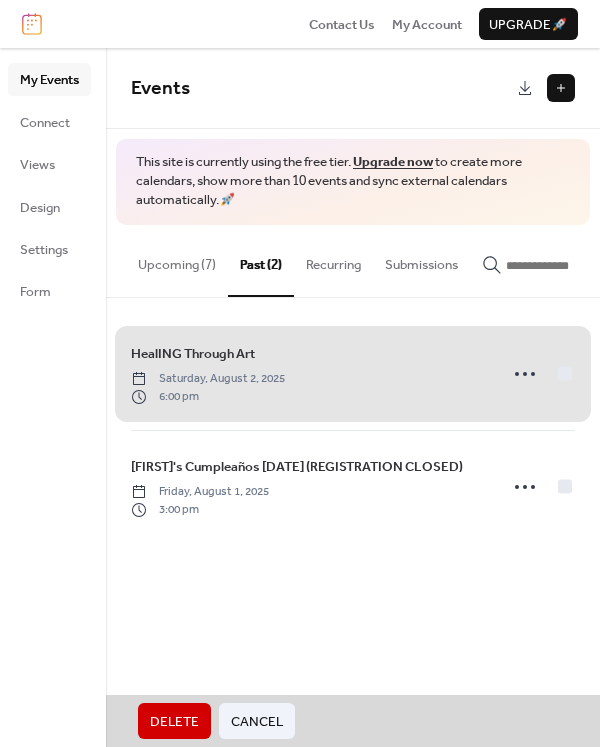 click on "Delete" at bounding box center [174, 722] 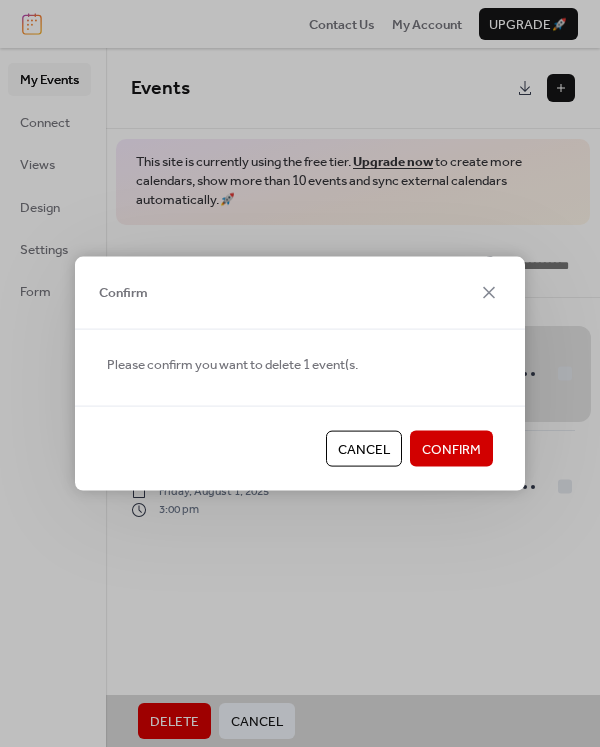 click on "Cancel" at bounding box center [364, 449] 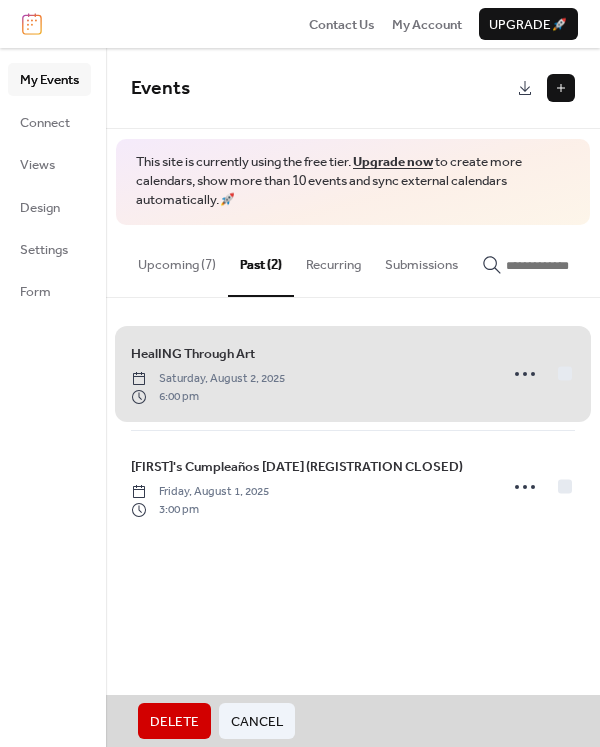 click on "Upcoming (7)" at bounding box center [177, 260] 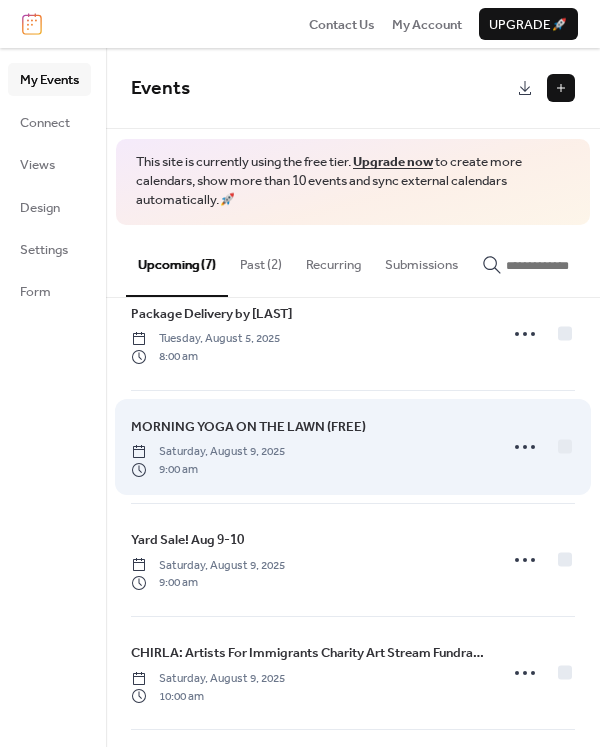 scroll, scrollTop: 0, scrollLeft: 0, axis: both 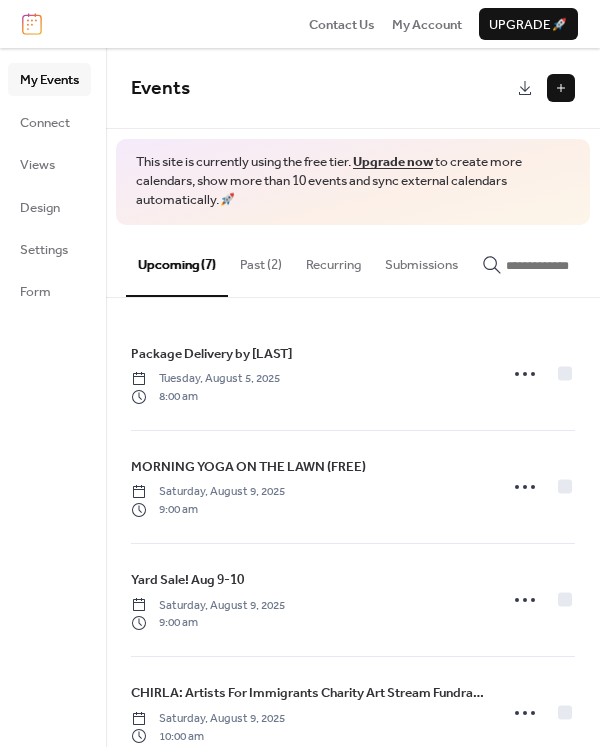 click on "Events" at bounding box center [353, 88] 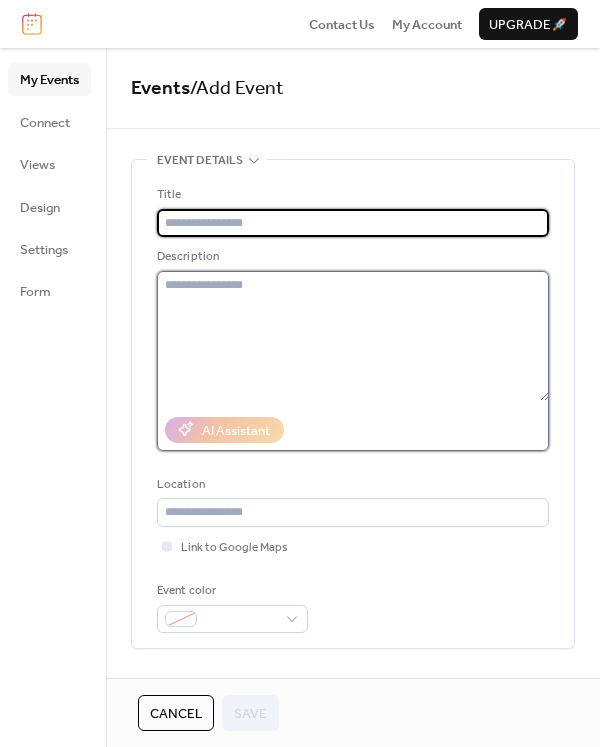 click at bounding box center [353, 336] 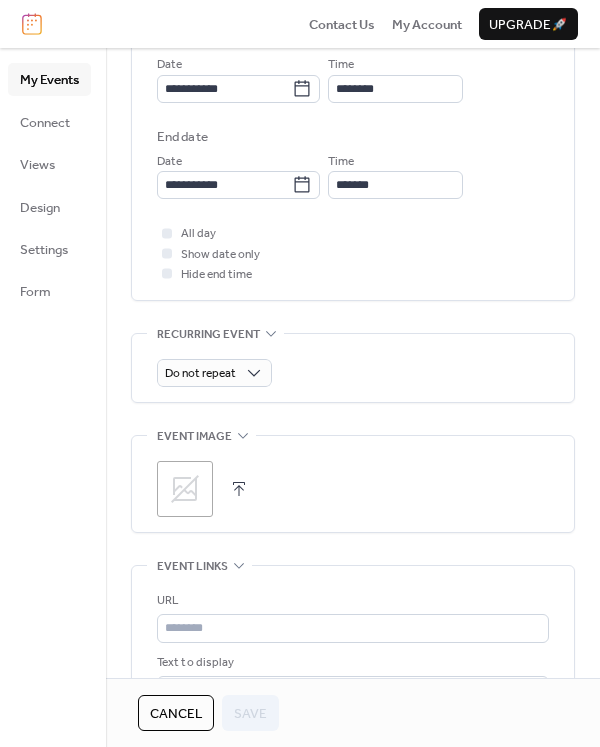 scroll, scrollTop: 800, scrollLeft: 0, axis: vertical 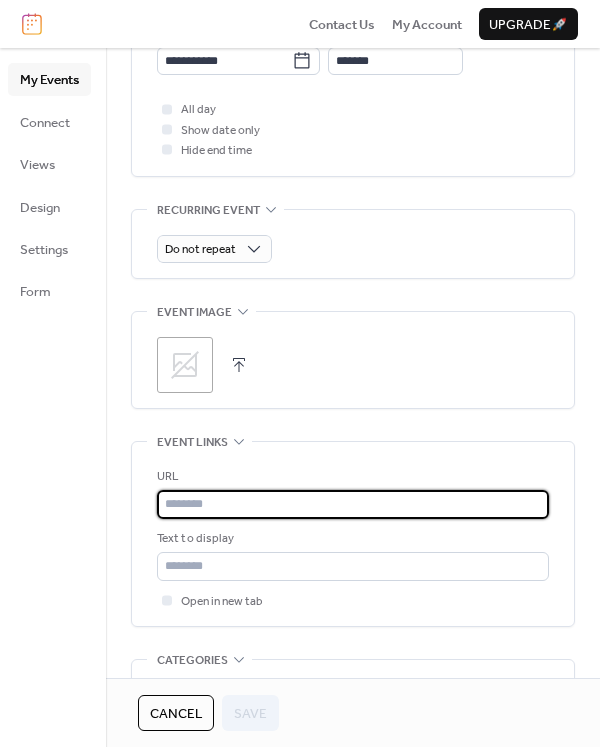click at bounding box center (353, 504) 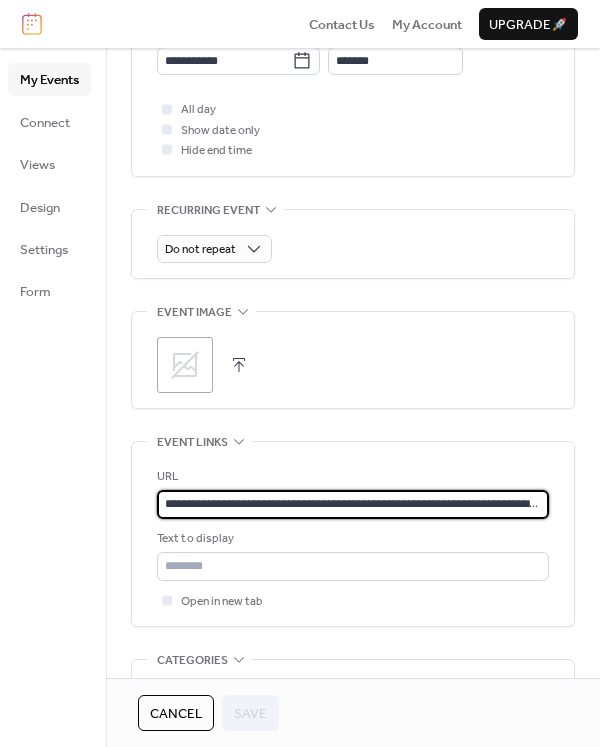 scroll, scrollTop: 0, scrollLeft: 213, axis: horizontal 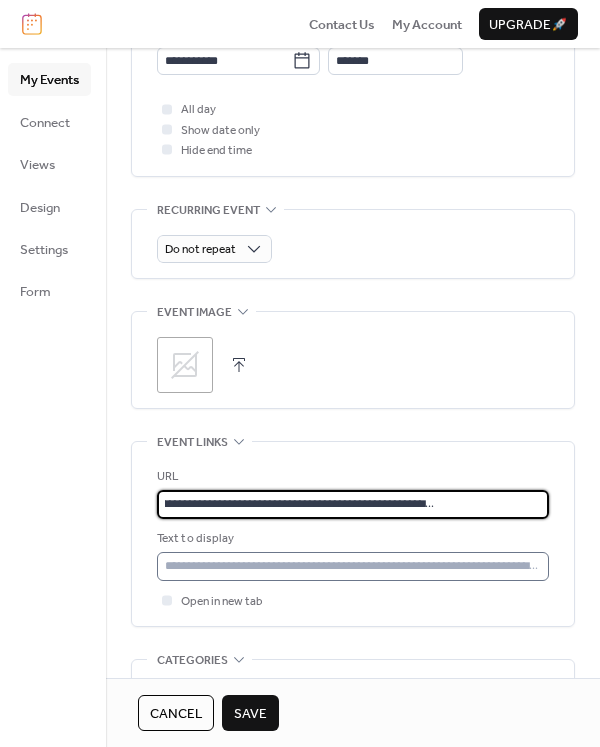 type on "**********" 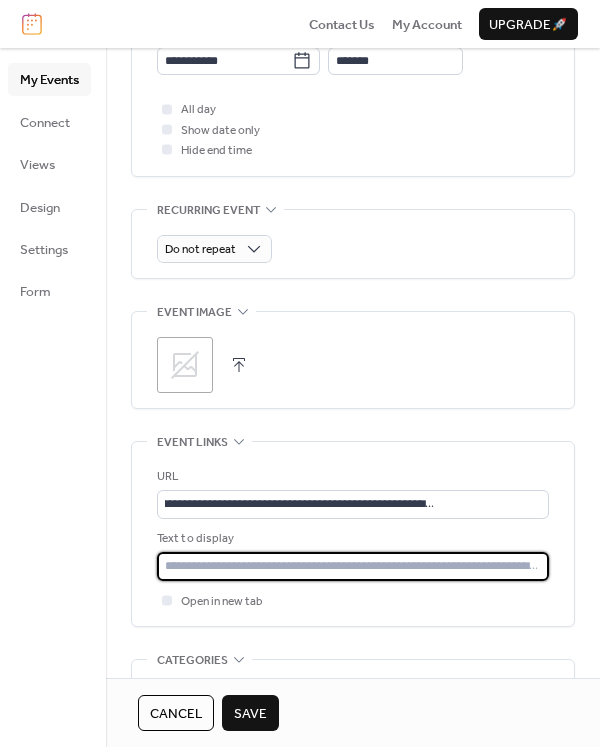 scroll, scrollTop: 0, scrollLeft: 0, axis: both 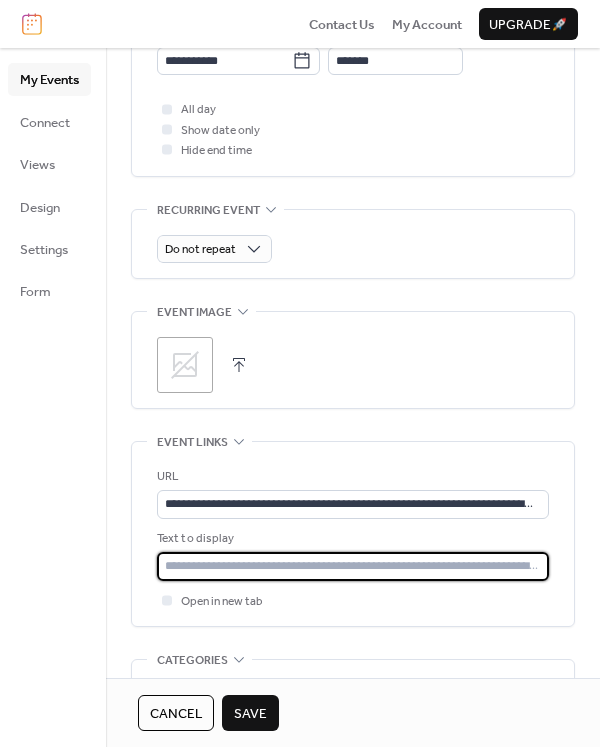 click at bounding box center (353, 566) 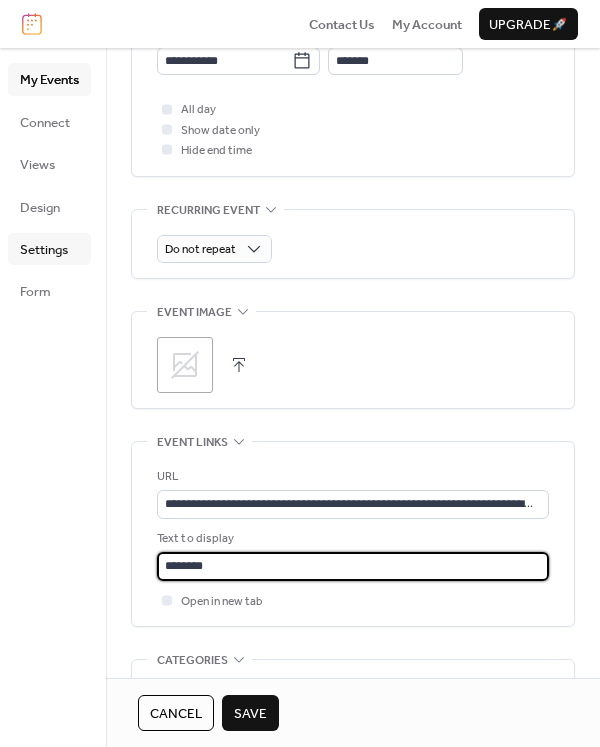 type on "********" 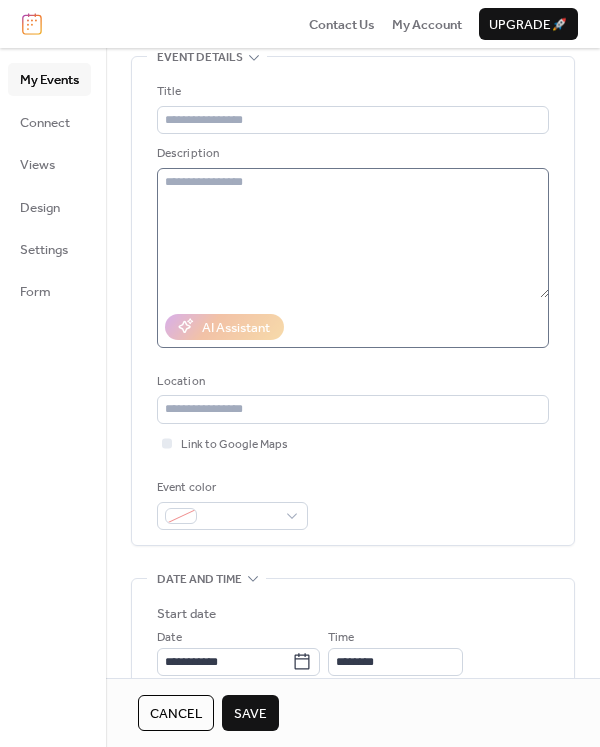 scroll, scrollTop: 100, scrollLeft: 0, axis: vertical 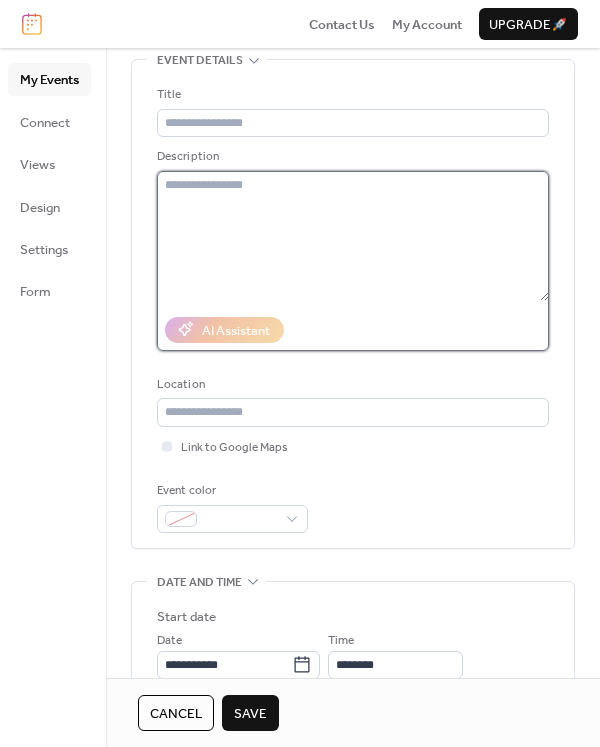 click at bounding box center [353, 236] 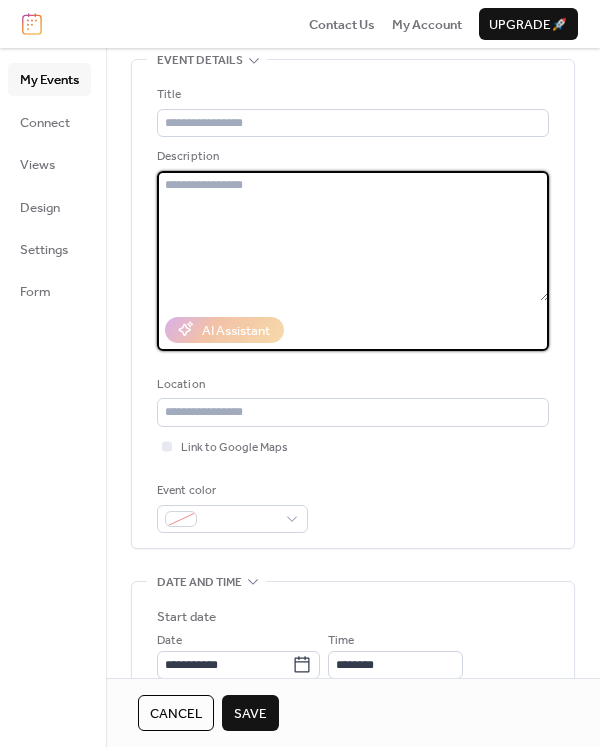 paste on "**********" 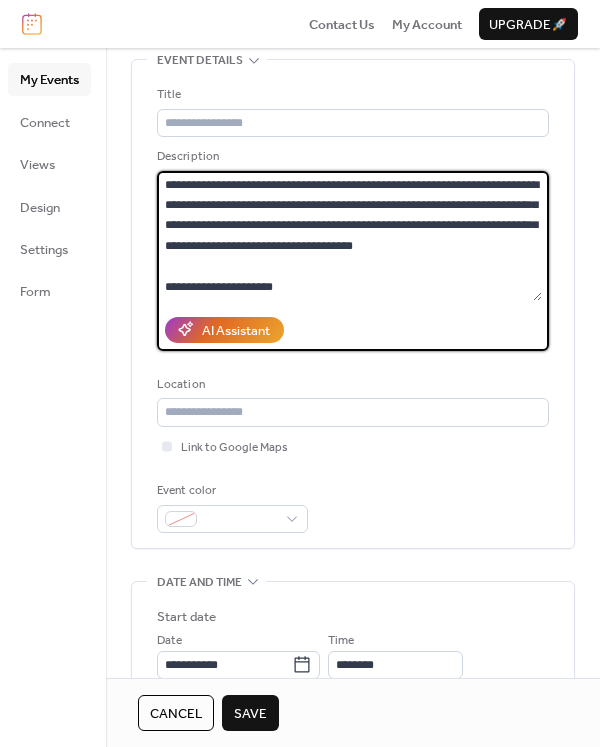 scroll, scrollTop: 18, scrollLeft: 0, axis: vertical 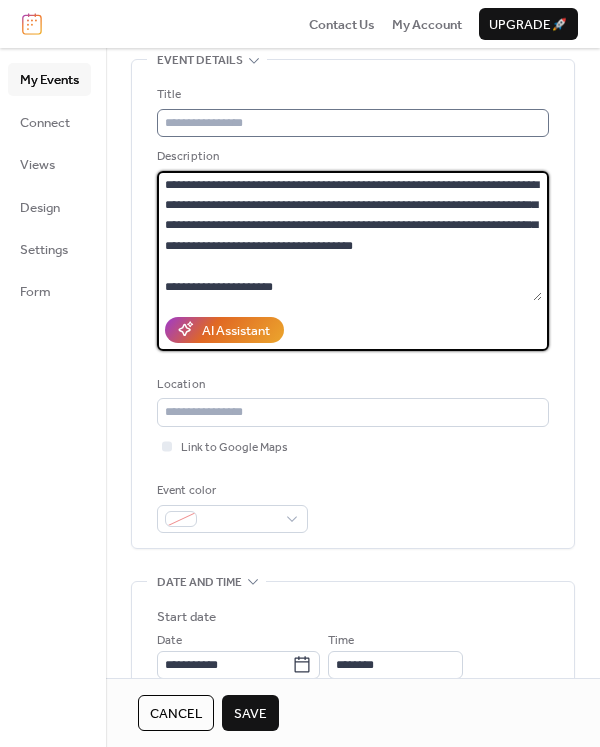 type on "**********" 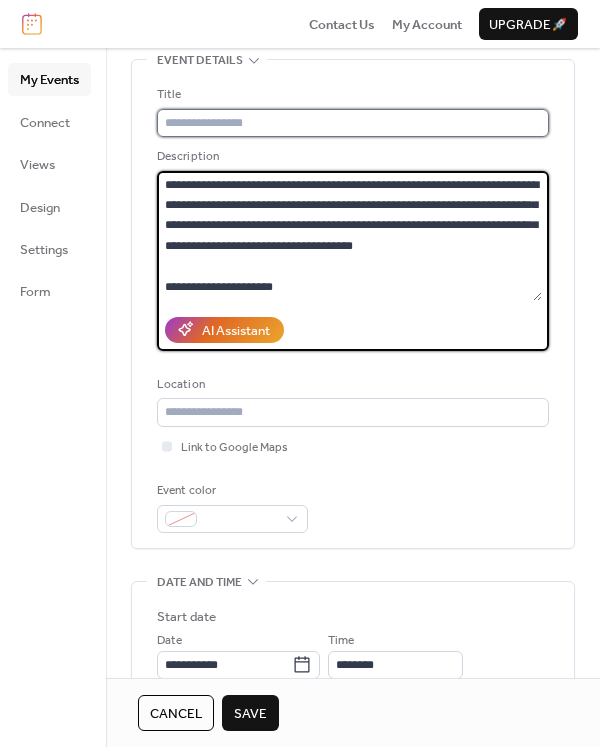 click at bounding box center (353, 123) 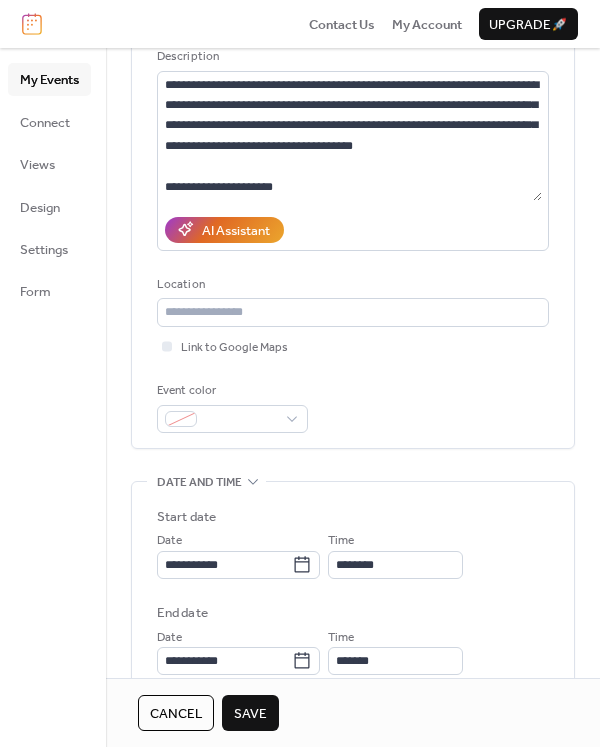 scroll, scrollTop: 300, scrollLeft: 0, axis: vertical 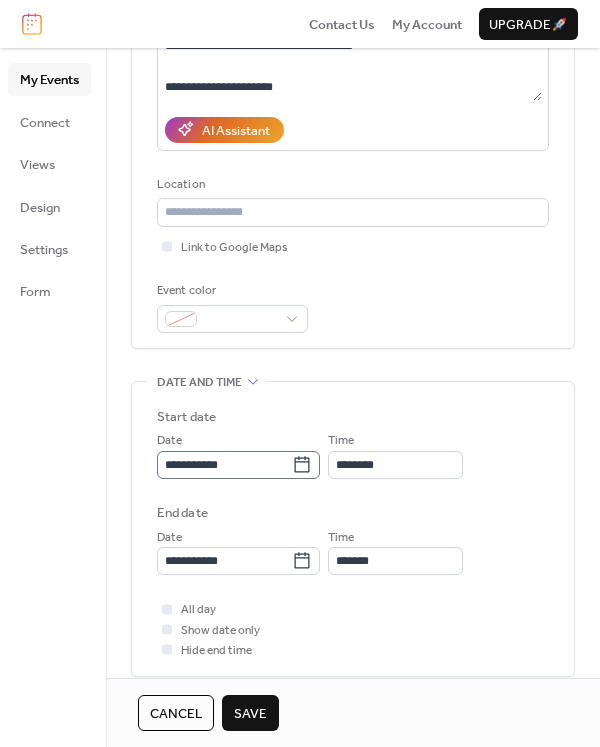 type on "**********" 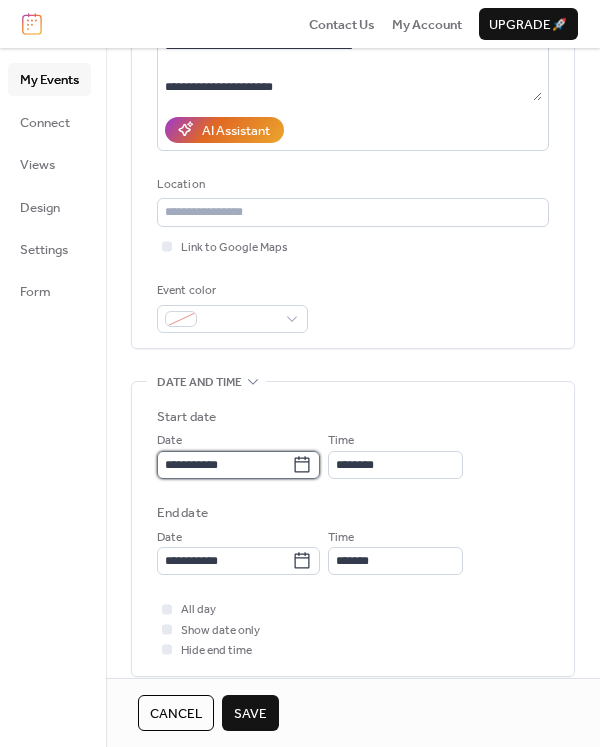click on "**********" at bounding box center [224, 465] 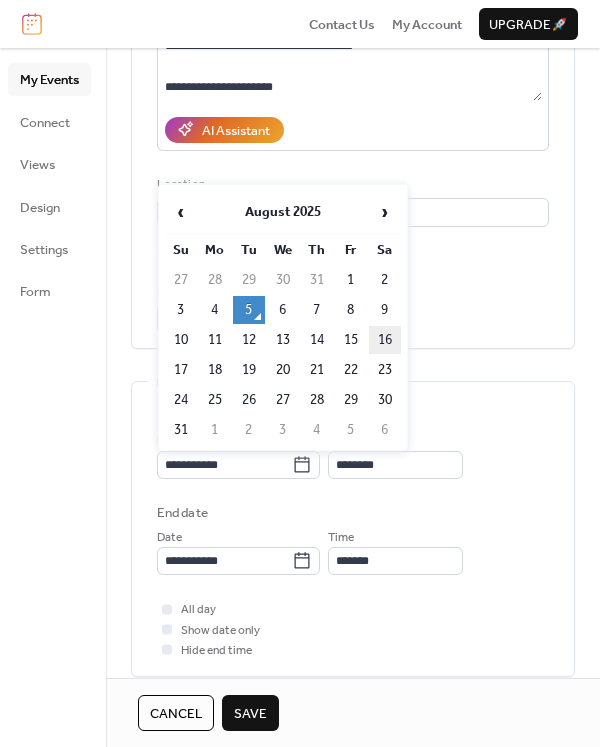 click on "16" at bounding box center (385, 340) 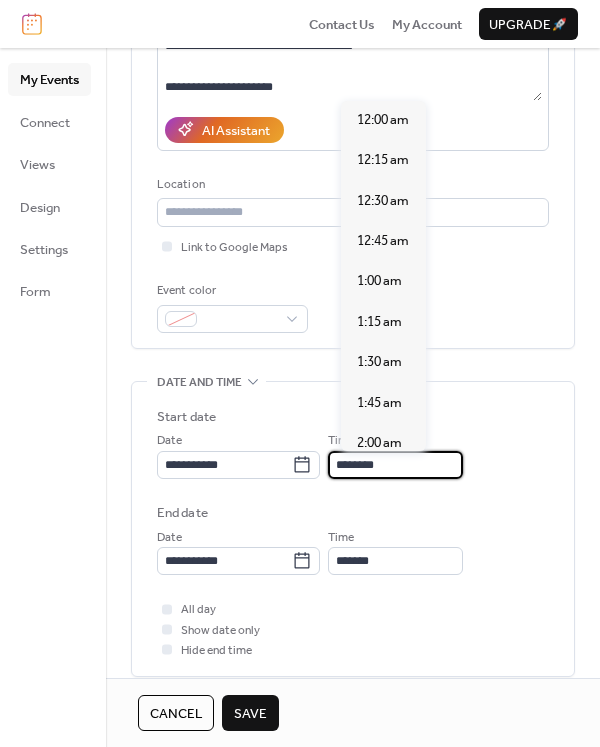click on "********" at bounding box center [395, 465] 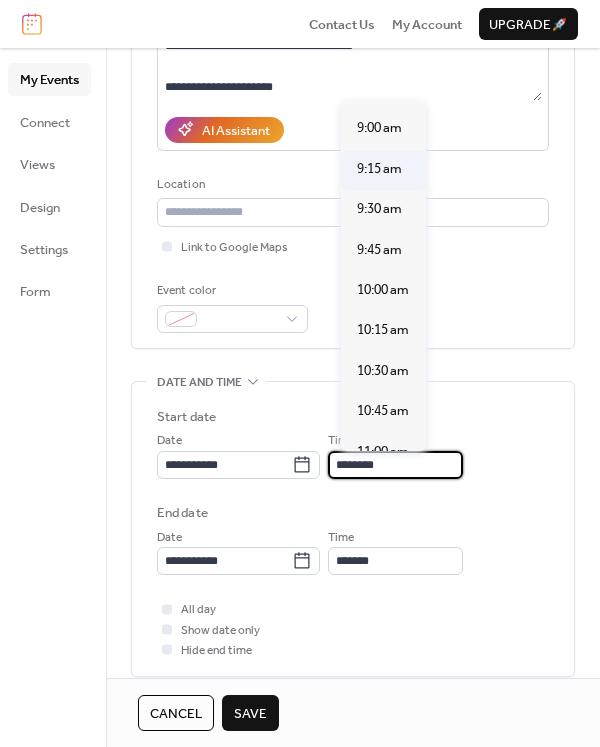 scroll, scrollTop: 1440, scrollLeft: 0, axis: vertical 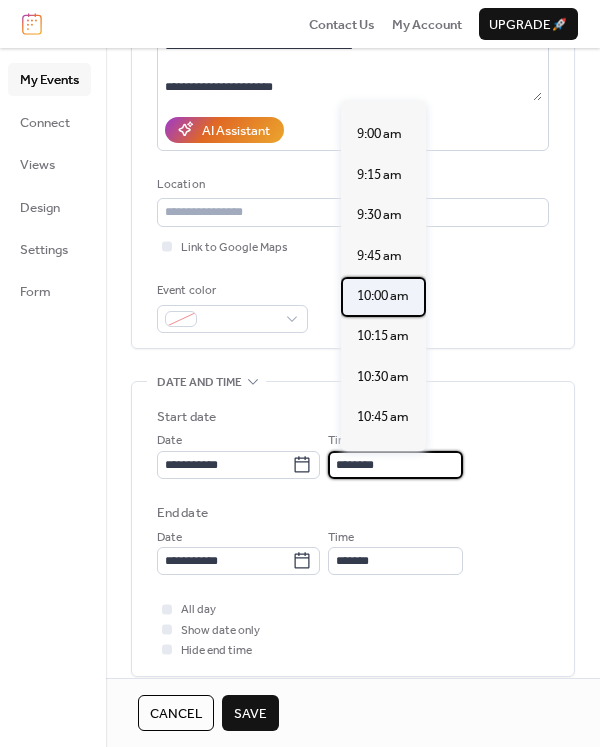 click on "10:00 am" at bounding box center [383, 296] 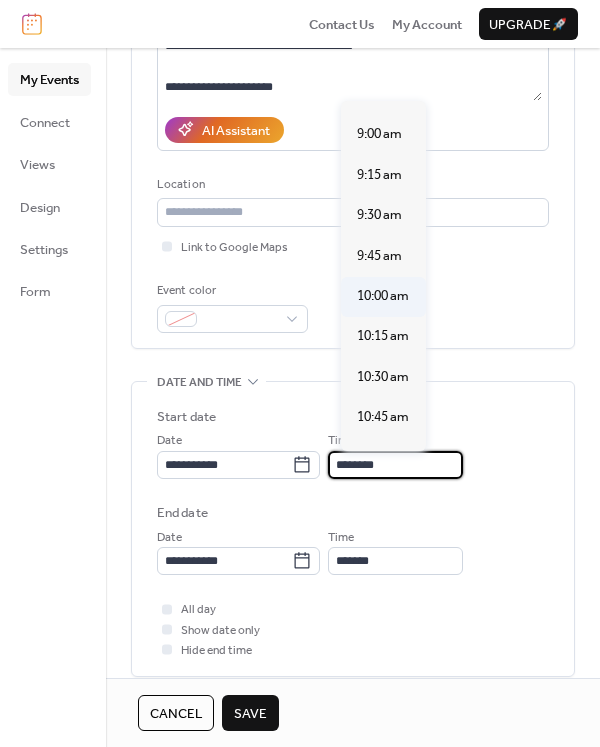 type on "********" 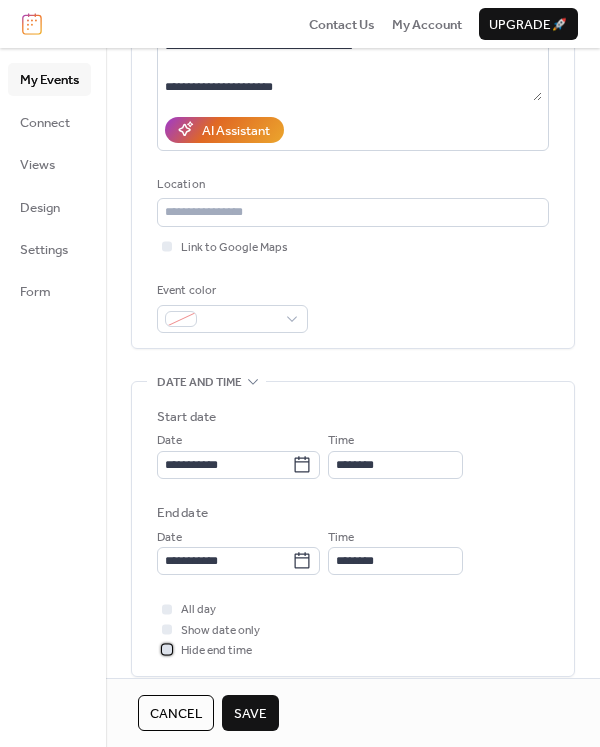 click on "Hide end time" at bounding box center [216, 651] 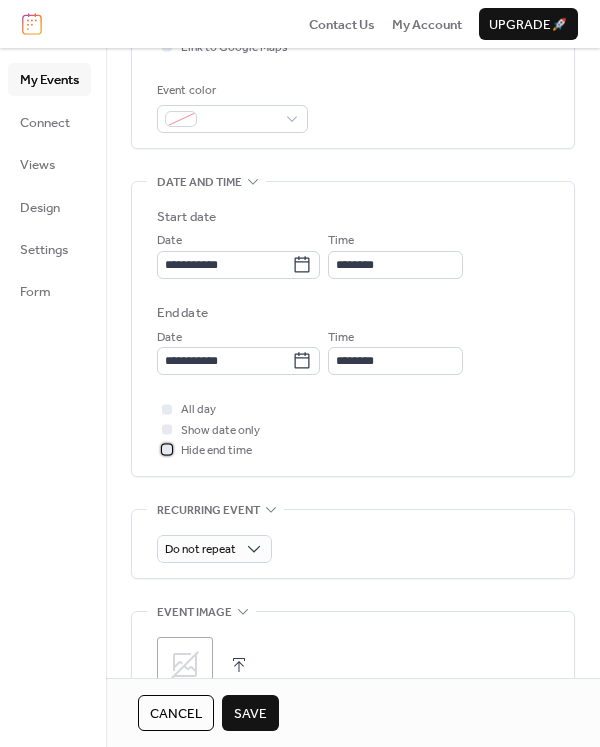 scroll, scrollTop: 600, scrollLeft: 0, axis: vertical 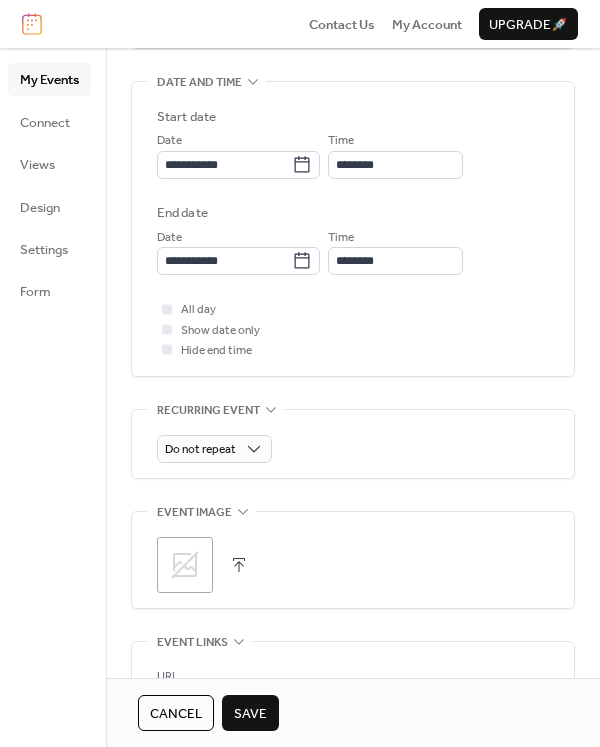 click 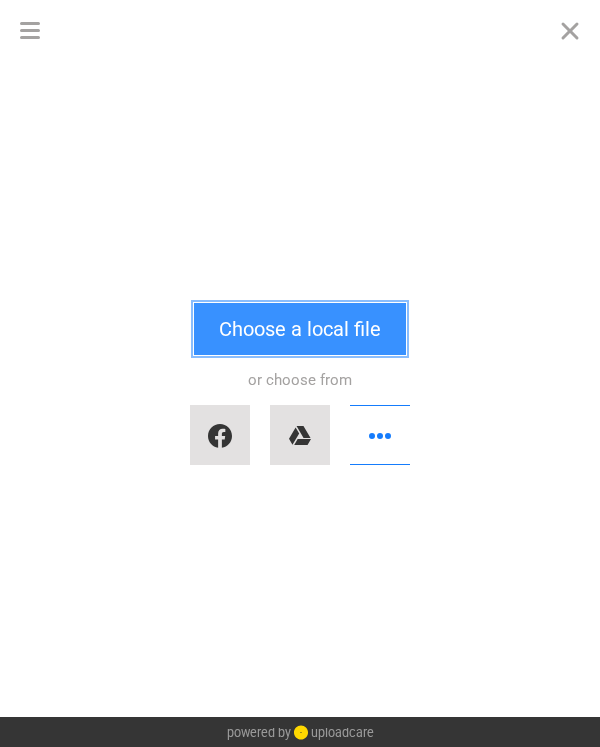 click on "Choose a local file" at bounding box center [300, 329] 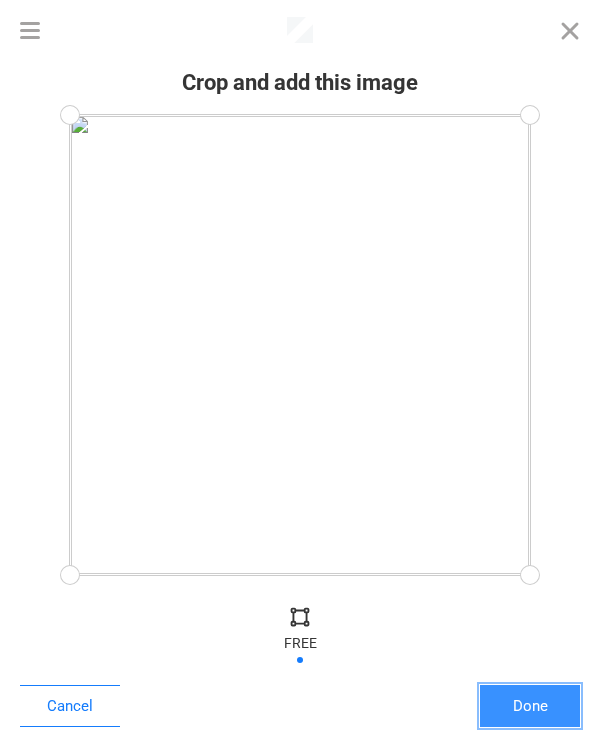 click on "Done" at bounding box center (530, 706) 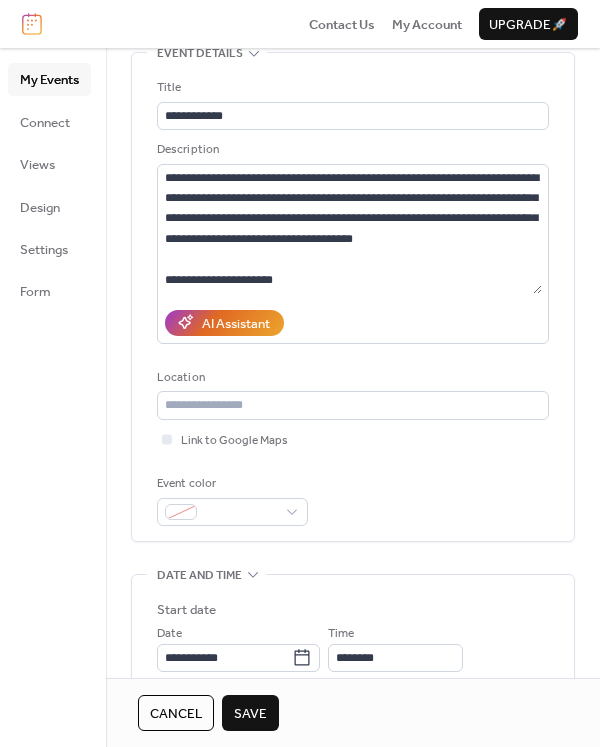 scroll, scrollTop: 0, scrollLeft: 0, axis: both 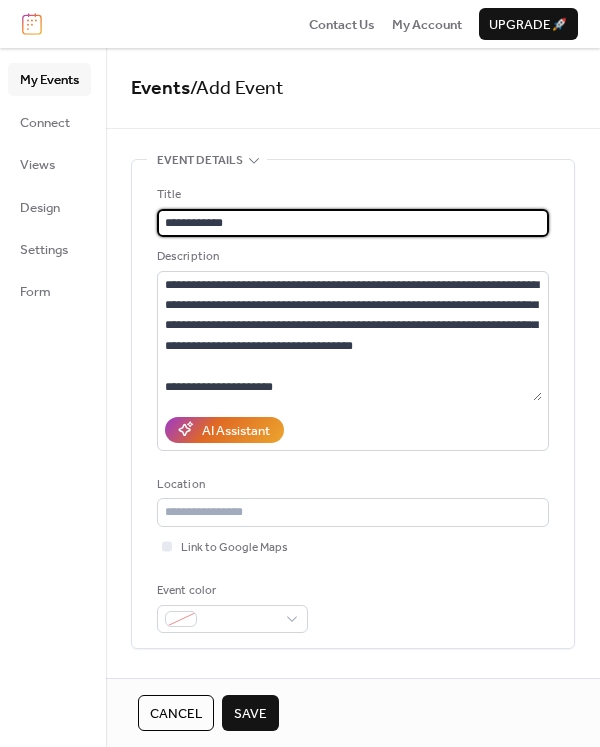 click on "**********" at bounding box center (353, 223) 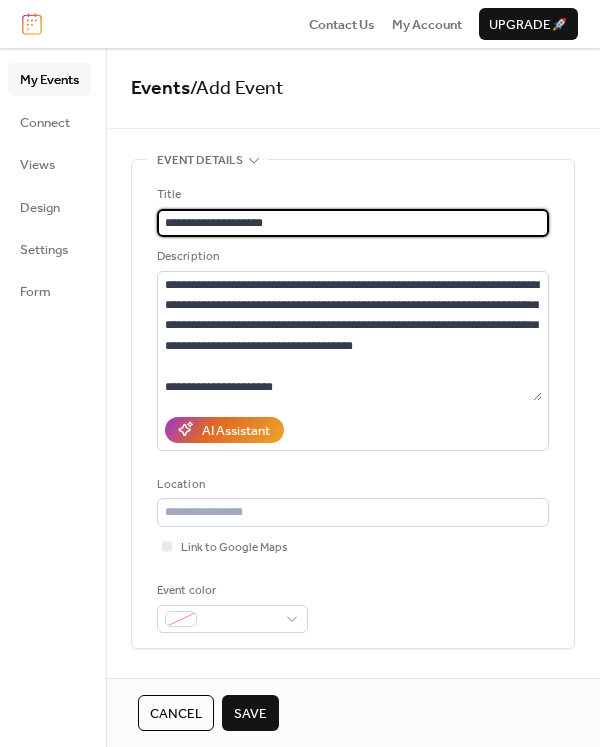 drag, startPoint x: 301, startPoint y: 226, endPoint x: 349, endPoint y: 246, distance: 52 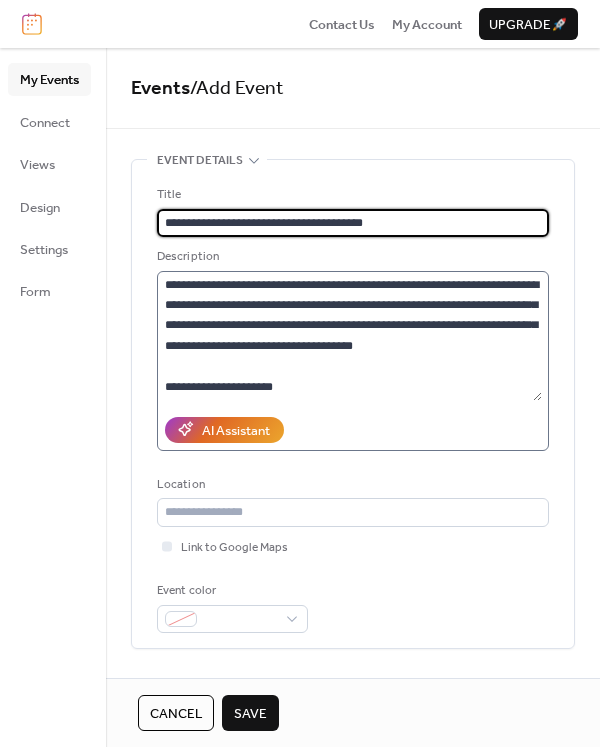 scroll, scrollTop: 20, scrollLeft: 0, axis: vertical 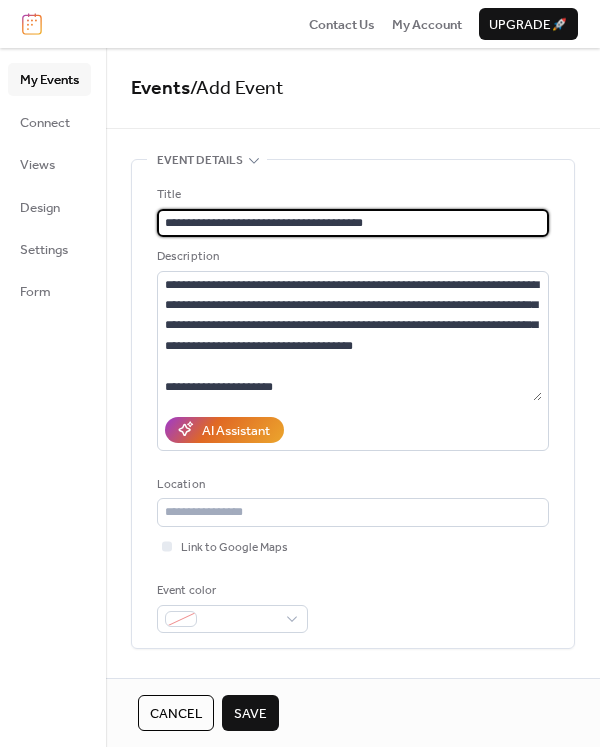 type on "**********" 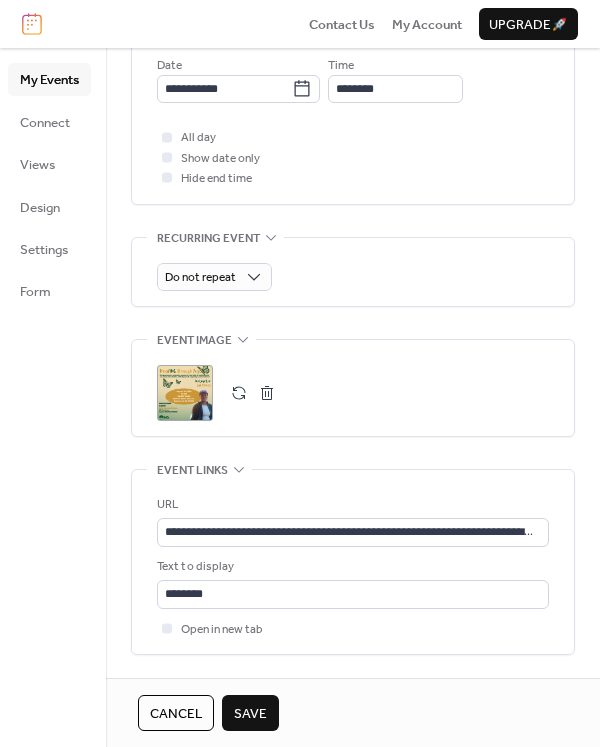 scroll, scrollTop: 800, scrollLeft: 0, axis: vertical 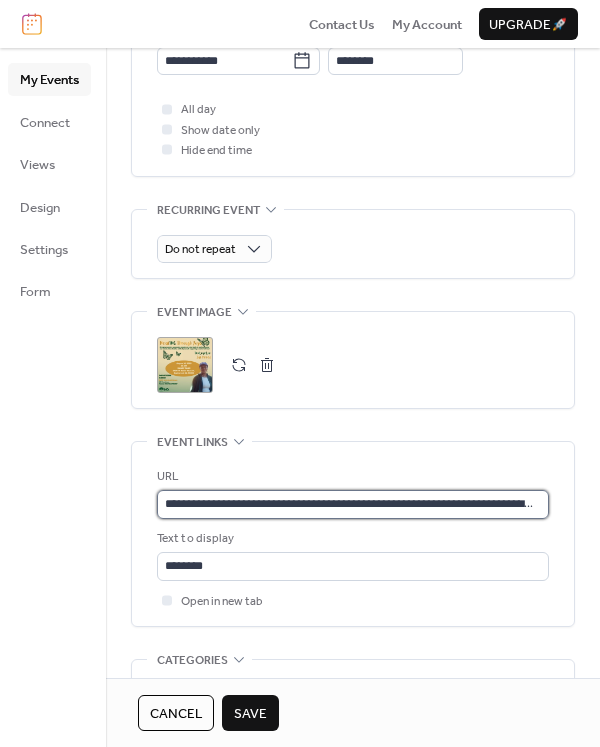 click on "**********" at bounding box center [349, 504] 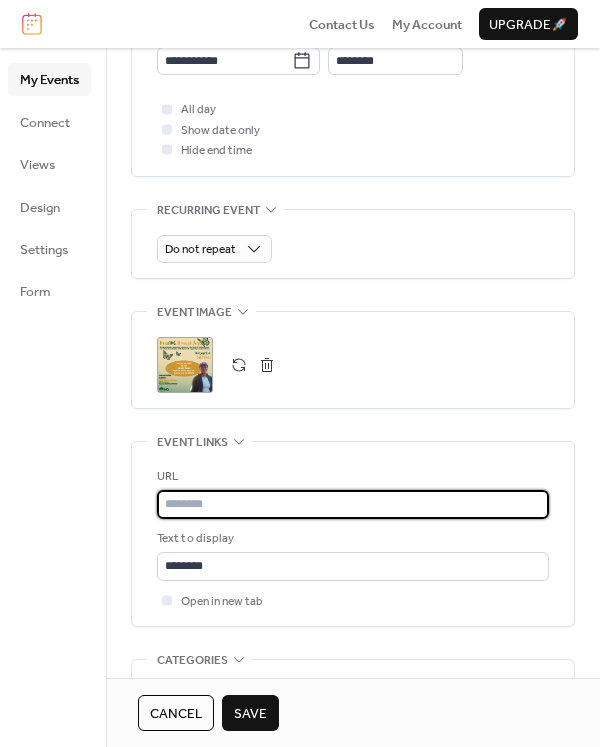 paste on "**********" 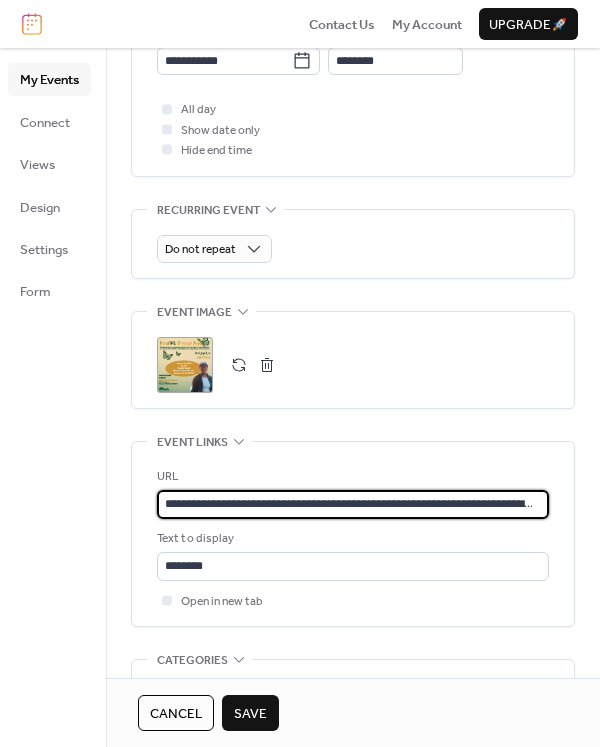 scroll, scrollTop: 0, scrollLeft: 213, axis: horizontal 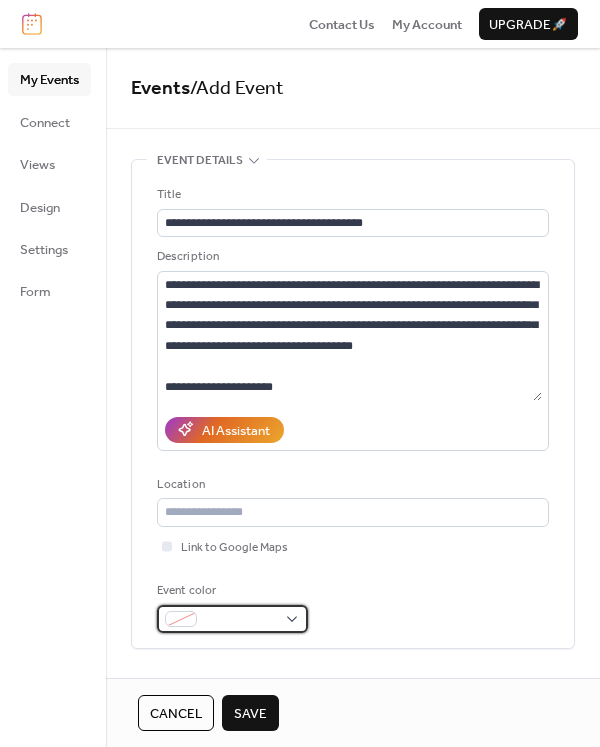 click at bounding box center [232, 619] 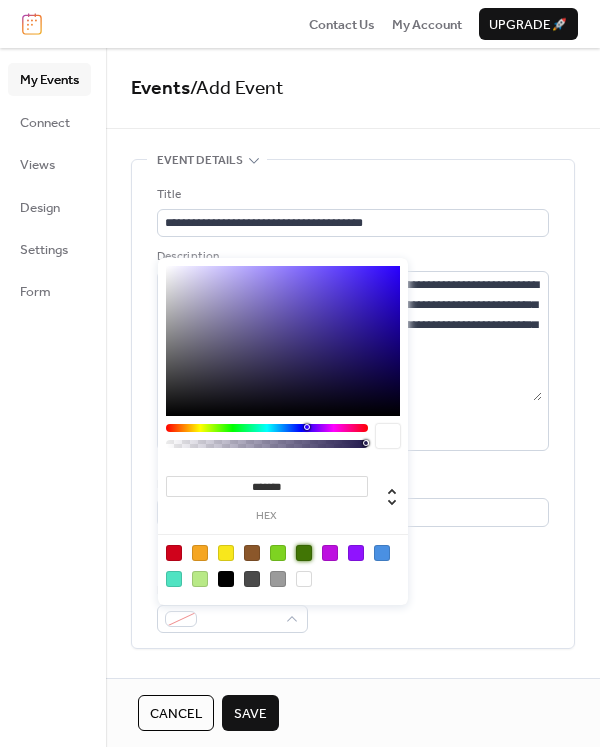 click at bounding box center [304, 553] 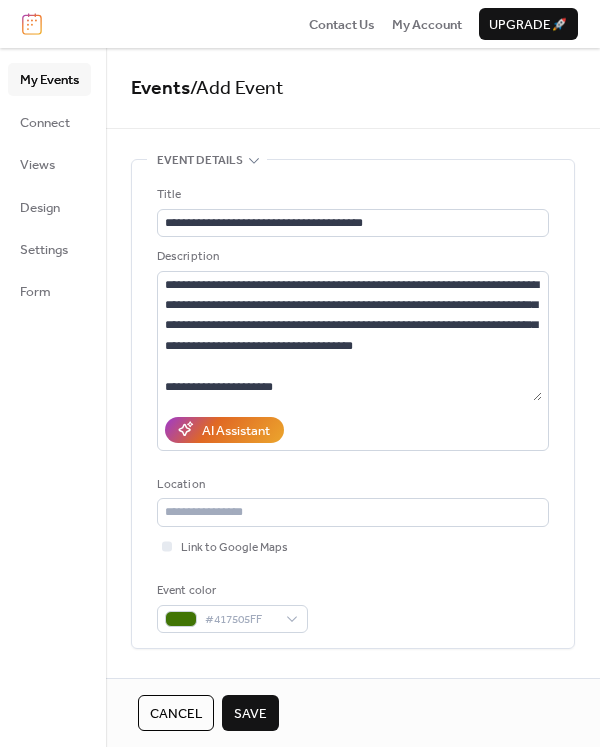 click on "Event color #417505FF" at bounding box center (353, 607) 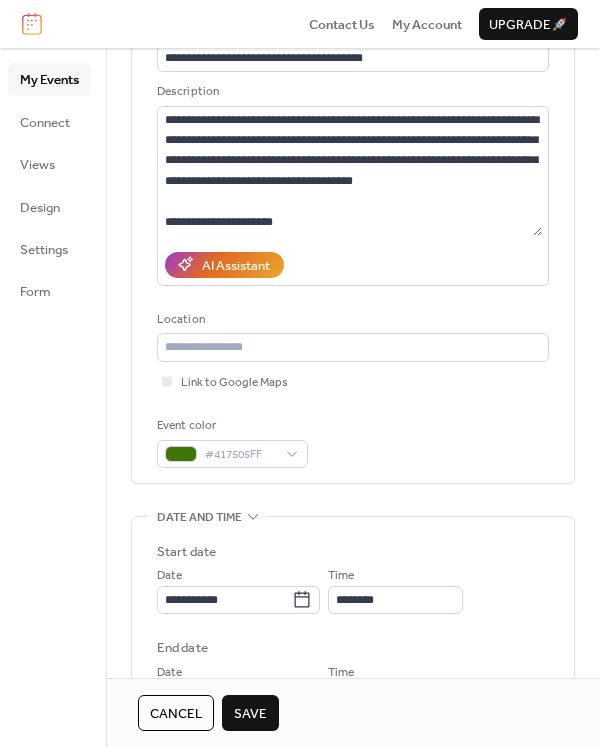 scroll, scrollTop: 0, scrollLeft: 0, axis: both 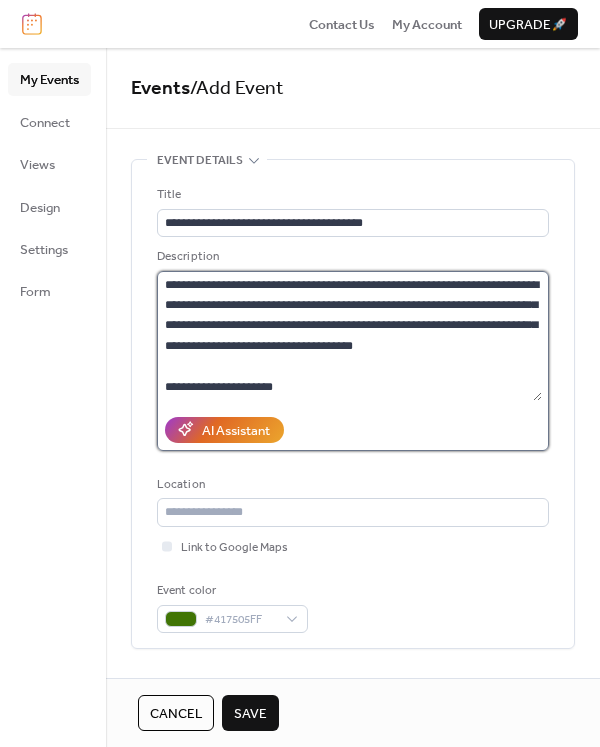 click on "**********" at bounding box center [349, 336] 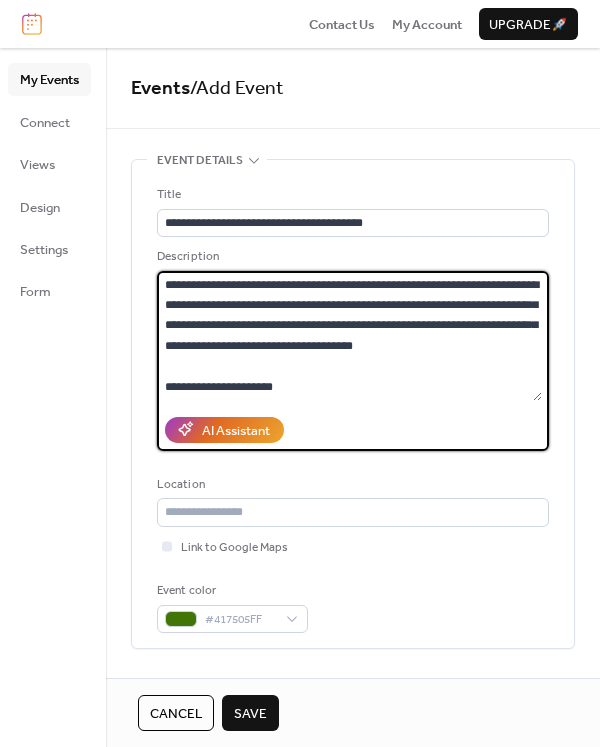 click on "**********" at bounding box center [349, 336] 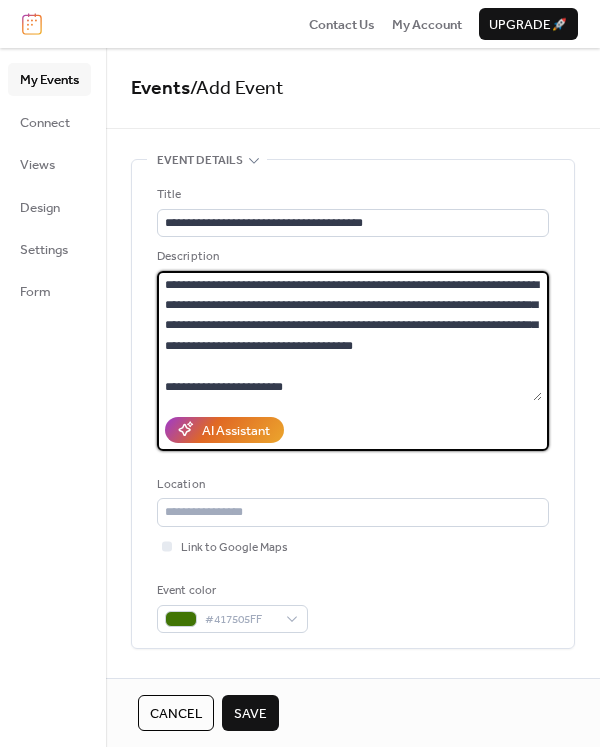 scroll, scrollTop: 38, scrollLeft: 0, axis: vertical 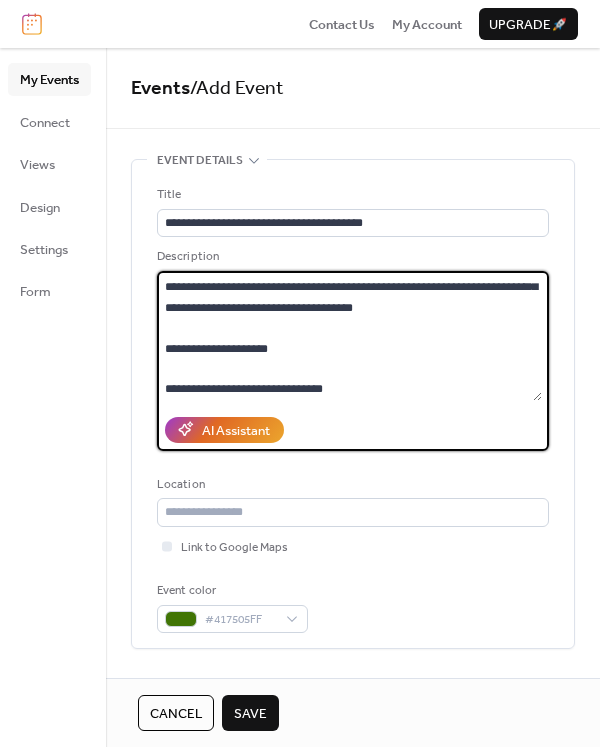 type on "**********" 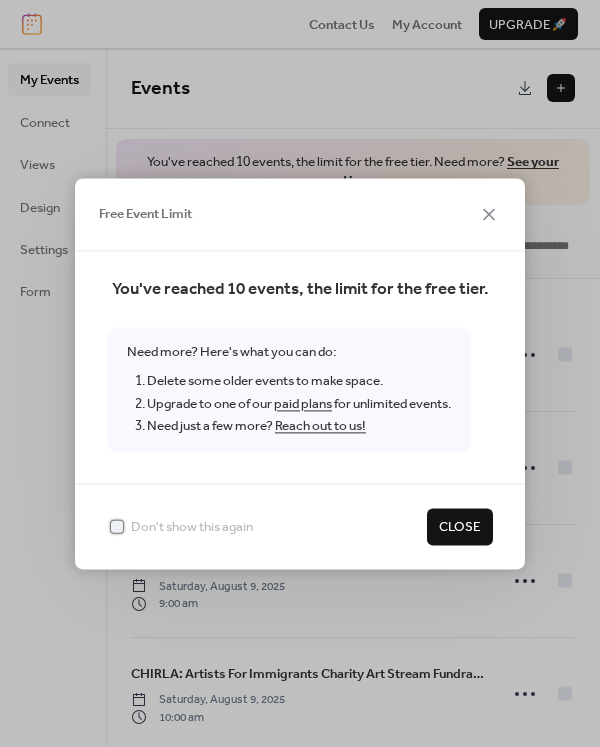 click at bounding box center [117, 526] 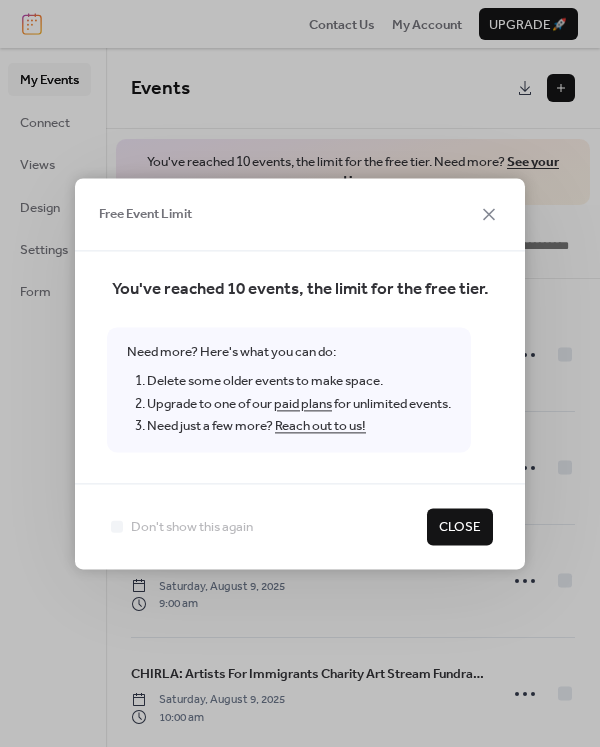 click on "Close" at bounding box center (460, 528) 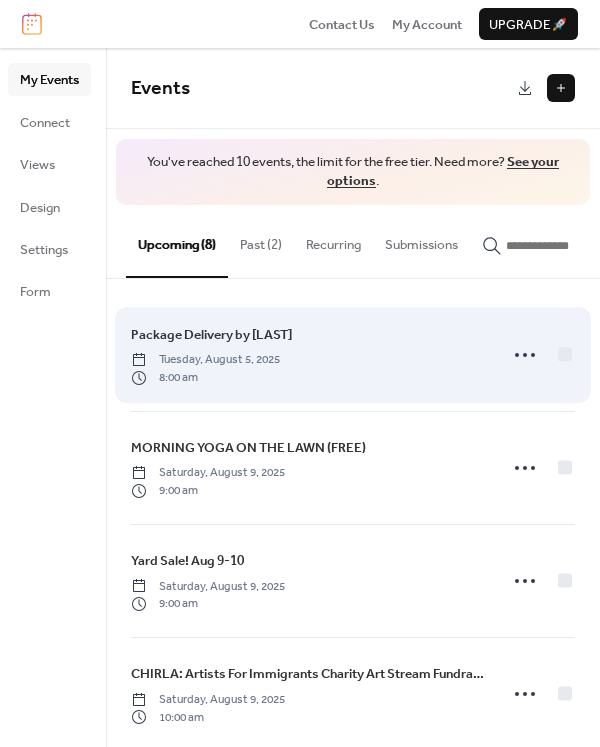 scroll, scrollTop: 464, scrollLeft: 0, axis: vertical 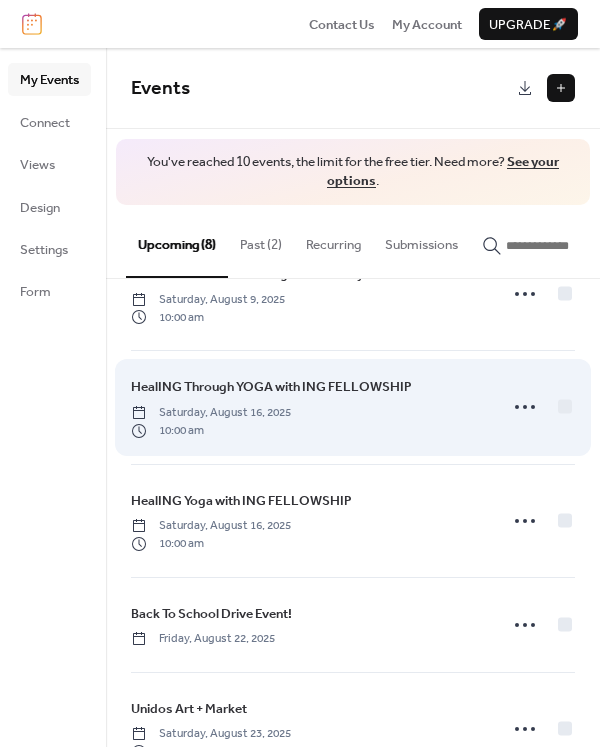 click on "HealING Through YOGA with ING FELLOWSHIP Saturday, [MONTH] 16, 2025 10:00 am" at bounding box center (308, 407) 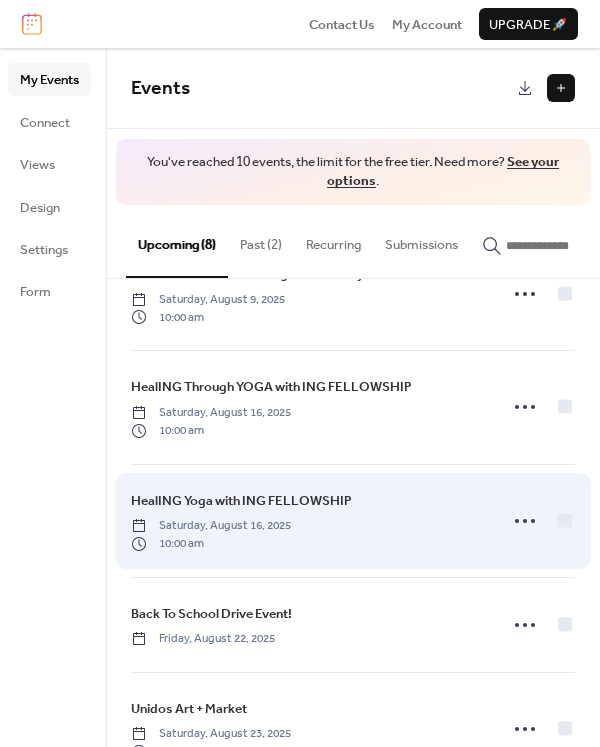 click on "HealING Yoga with ING FELLOWSHIP Saturday, [MONTH] 16, 2025 10:00 am" at bounding box center (308, 521) 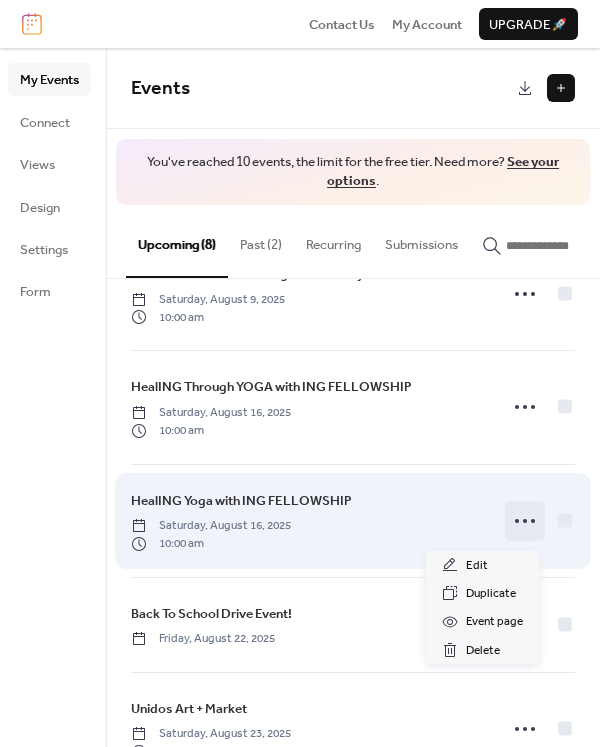 click 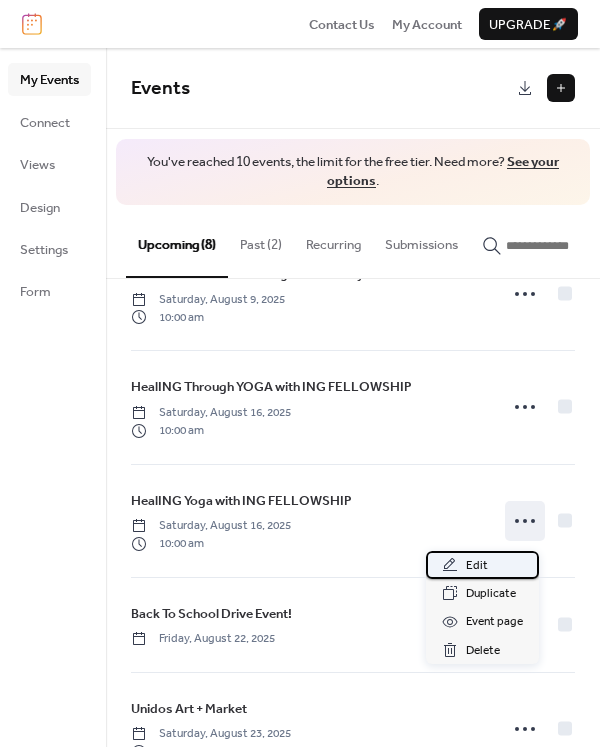click on "Edit" at bounding box center (482, 565) 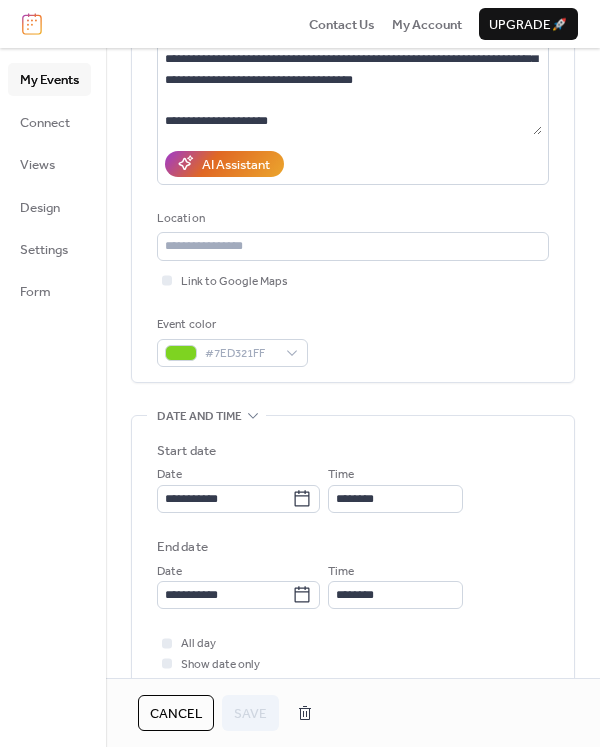 scroll, scrollTop: 500, scrollLeft: 0, axis: vertical 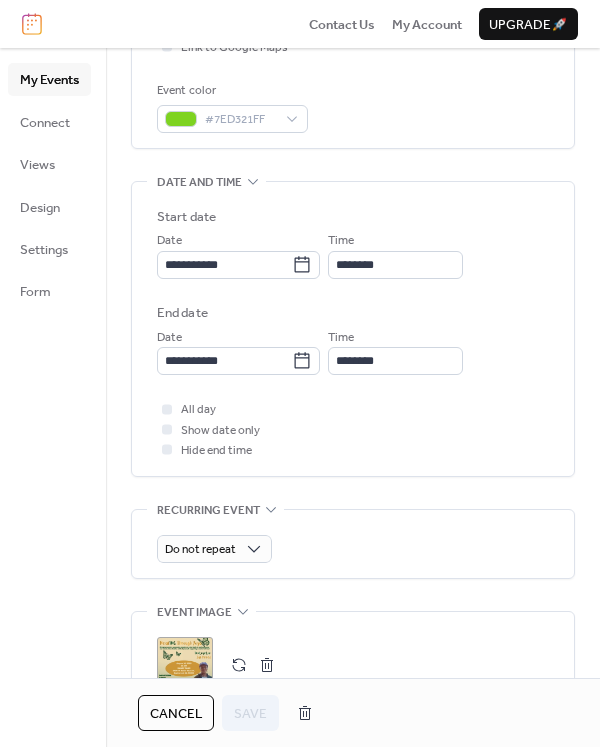 click on "Cancel Save" at bounding box center (353, 713) 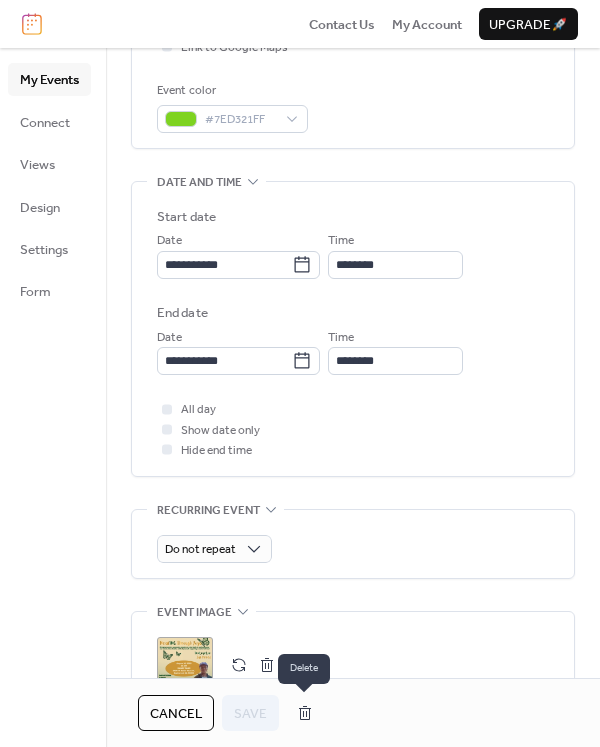 click at bounding box center (305, 713) 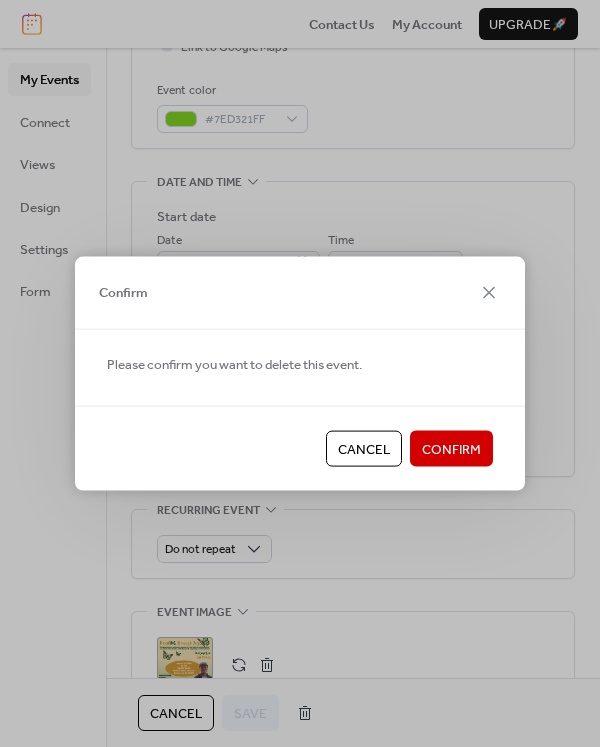 click on "Confirm" at bounding box center [451, 450] 